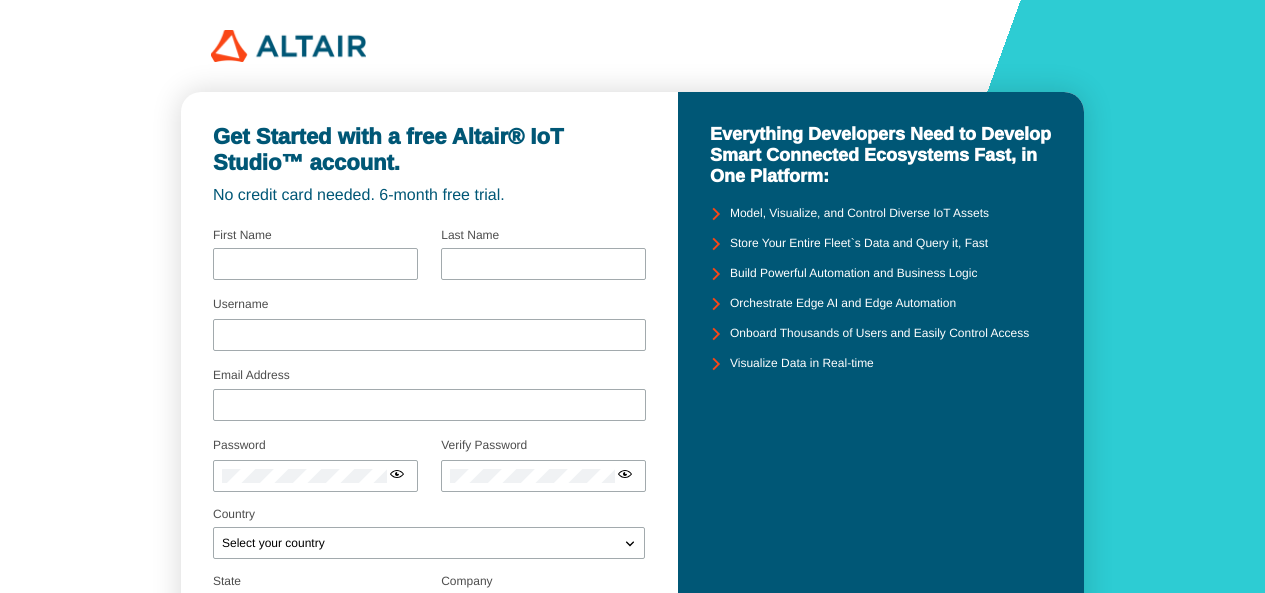 scroll, scrollTop: 0, scrollLeft: 0, axis: both 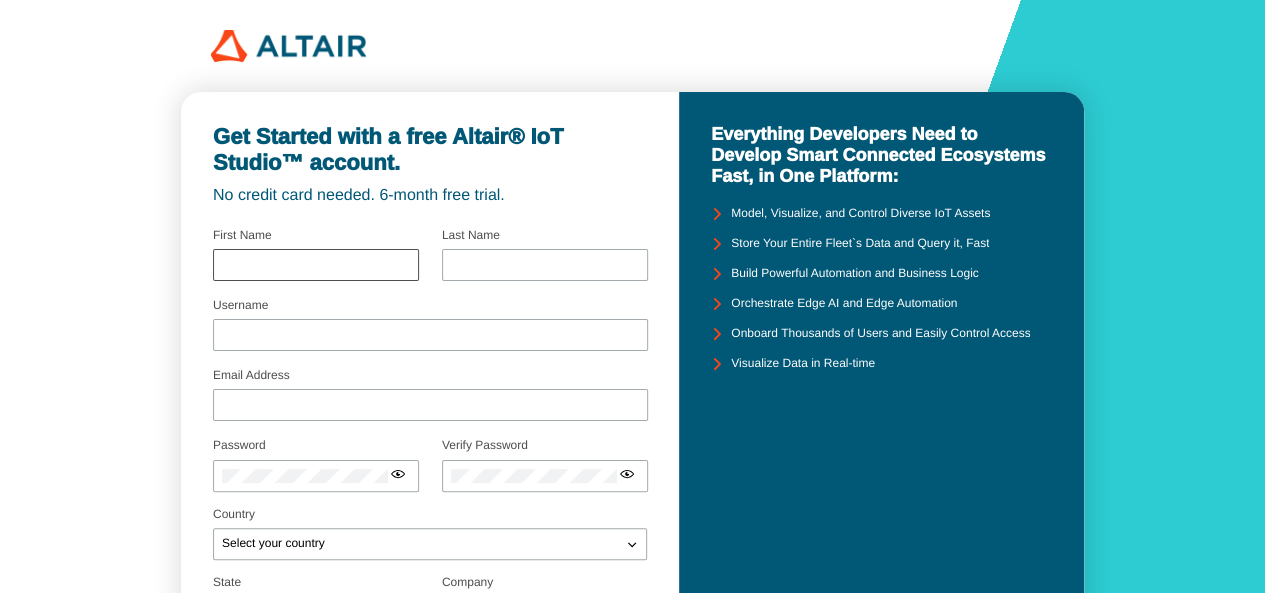 click at bounding box center (316, 265) 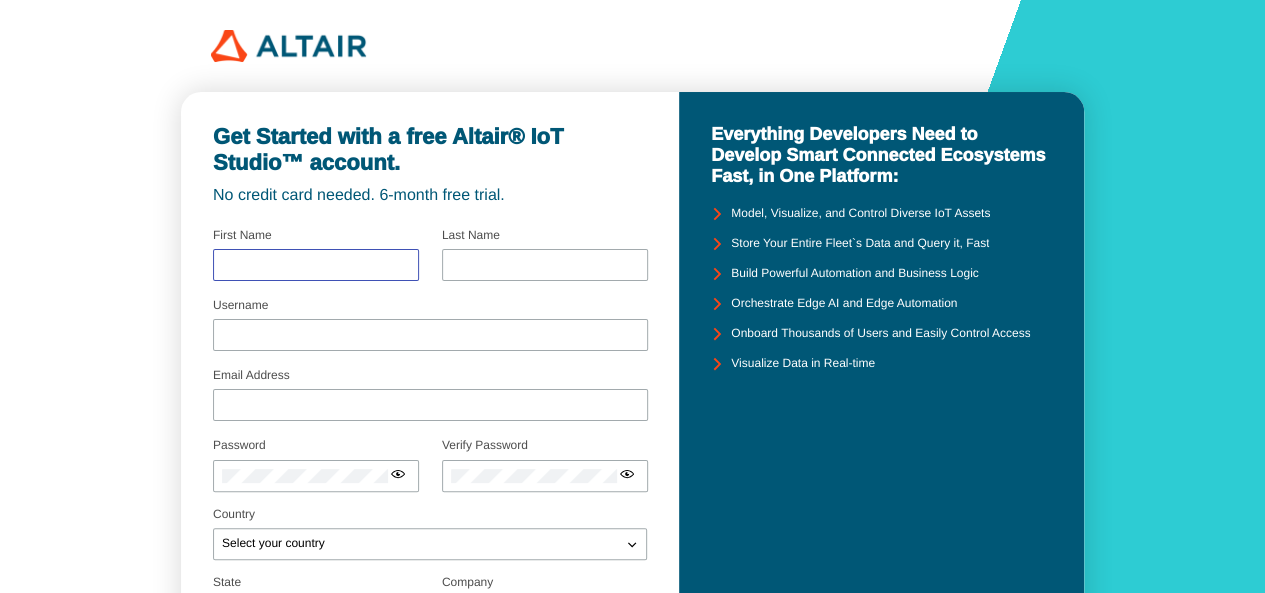 click at bounding box center (316, 265) 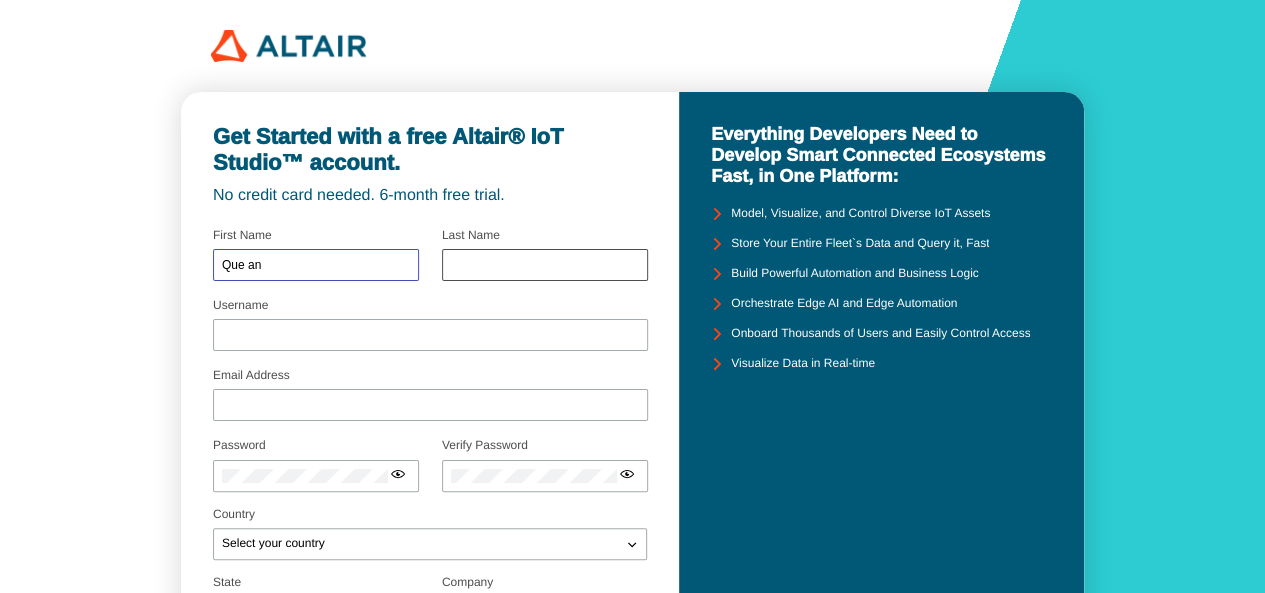 type on "Que an" 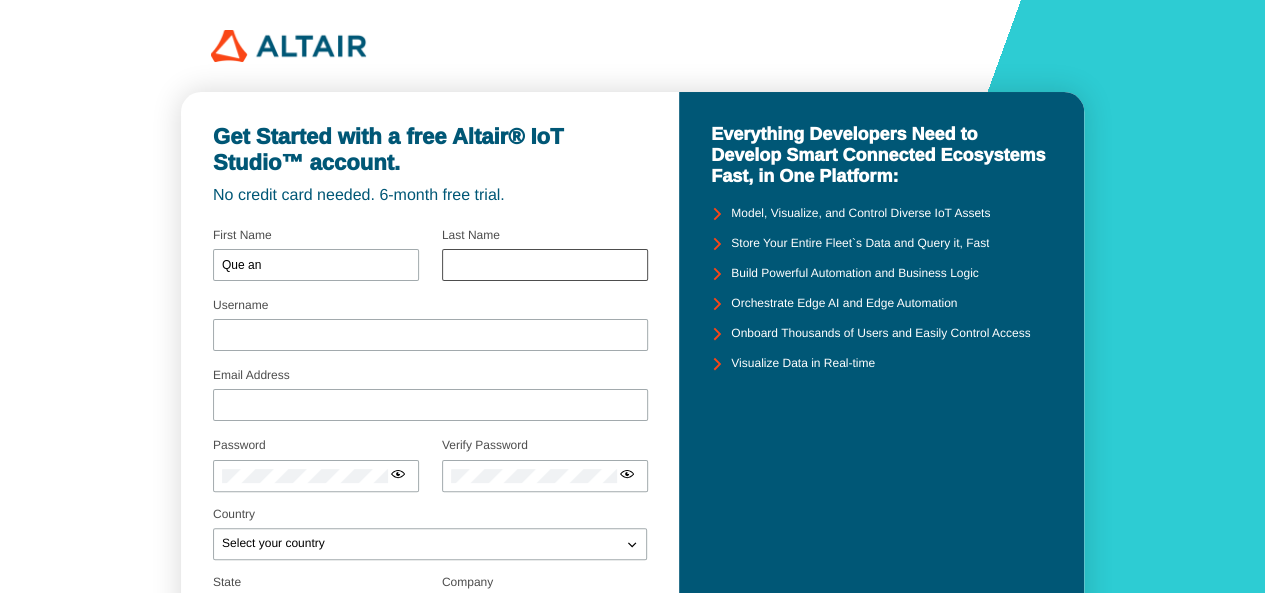 click at bounding box center [545, 265] 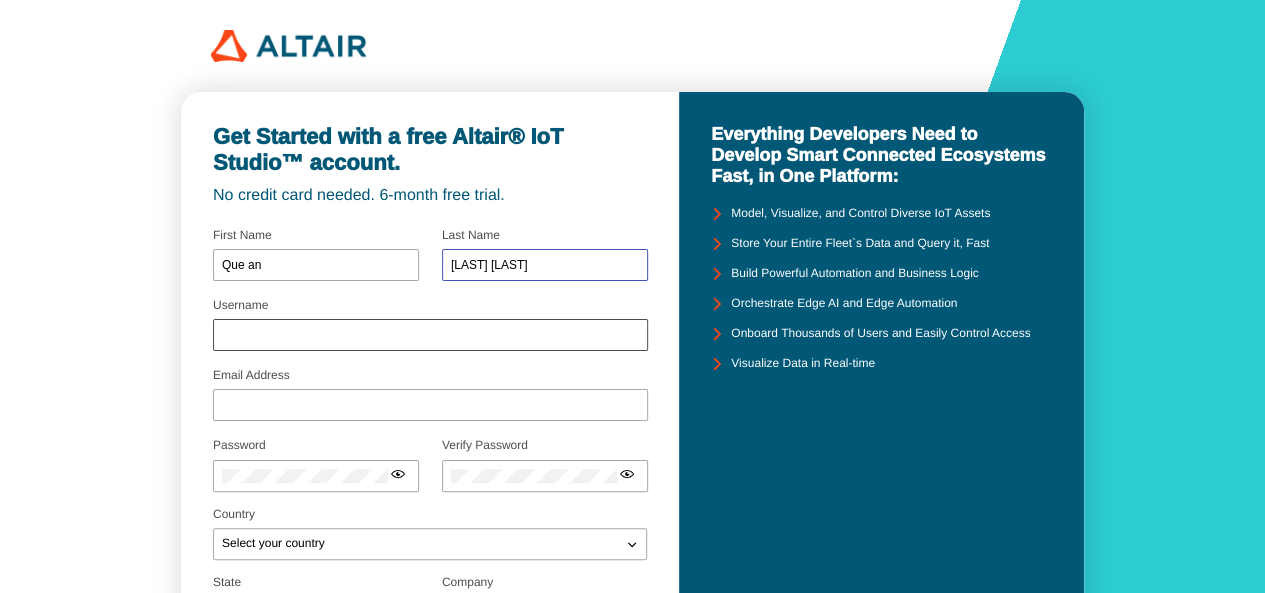 type on "[LAST] [LAST]" 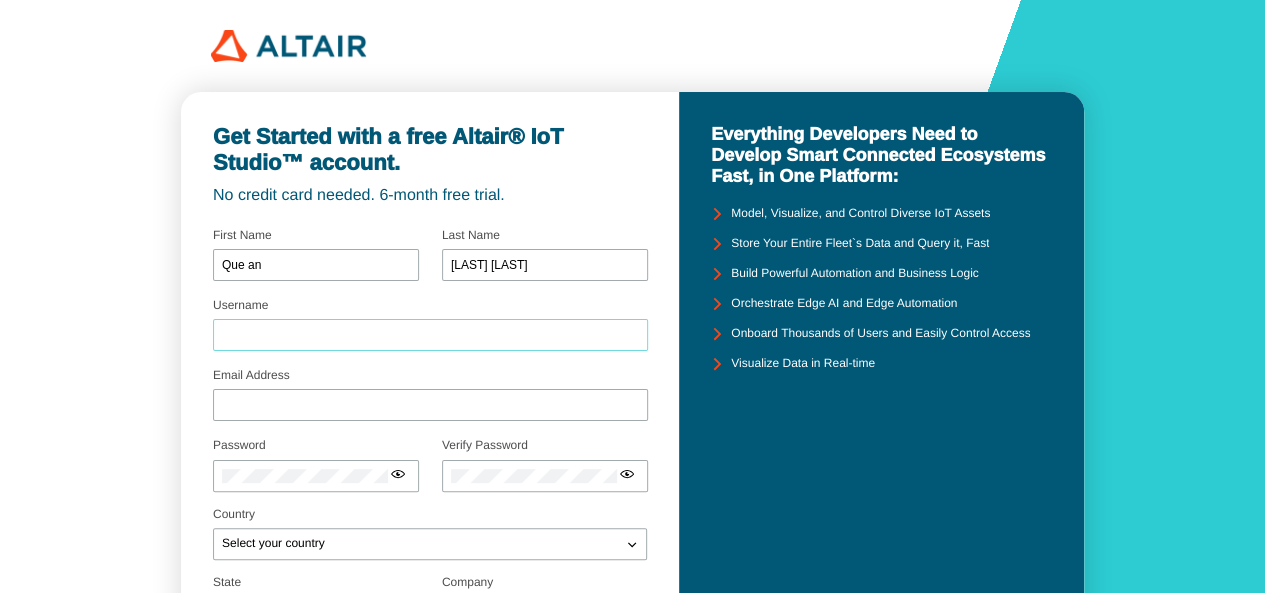 click on "Username" at bounding box center [430, 335] 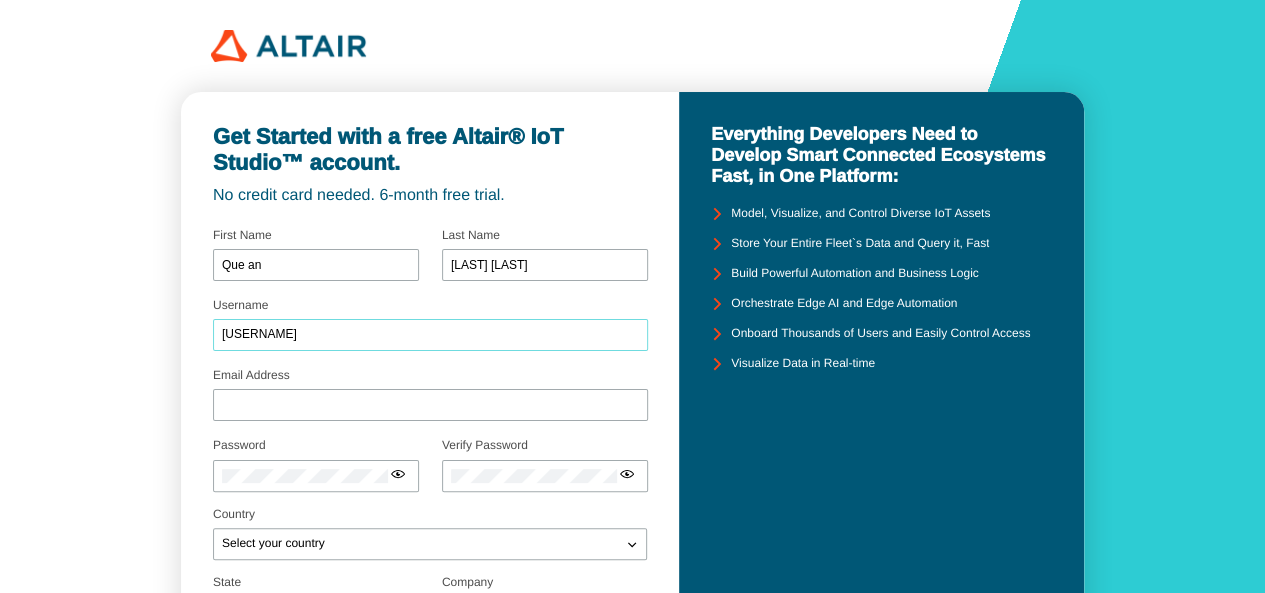 type on "[USERNAME]" 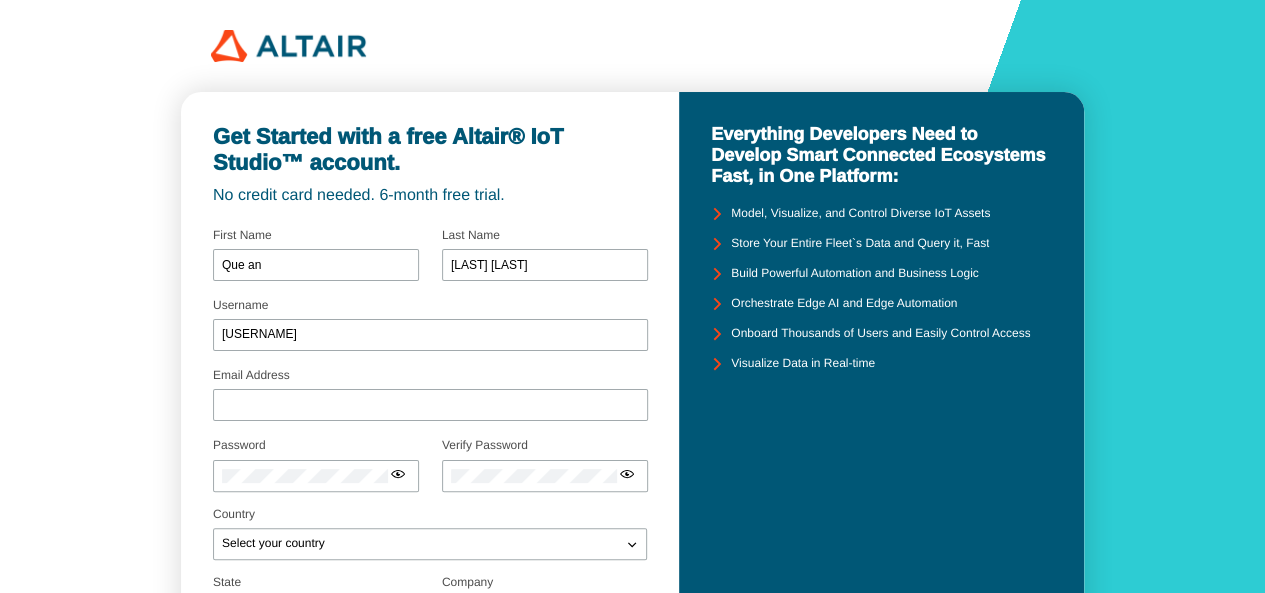 click on "Email Address" at bounding box center (430, 398) 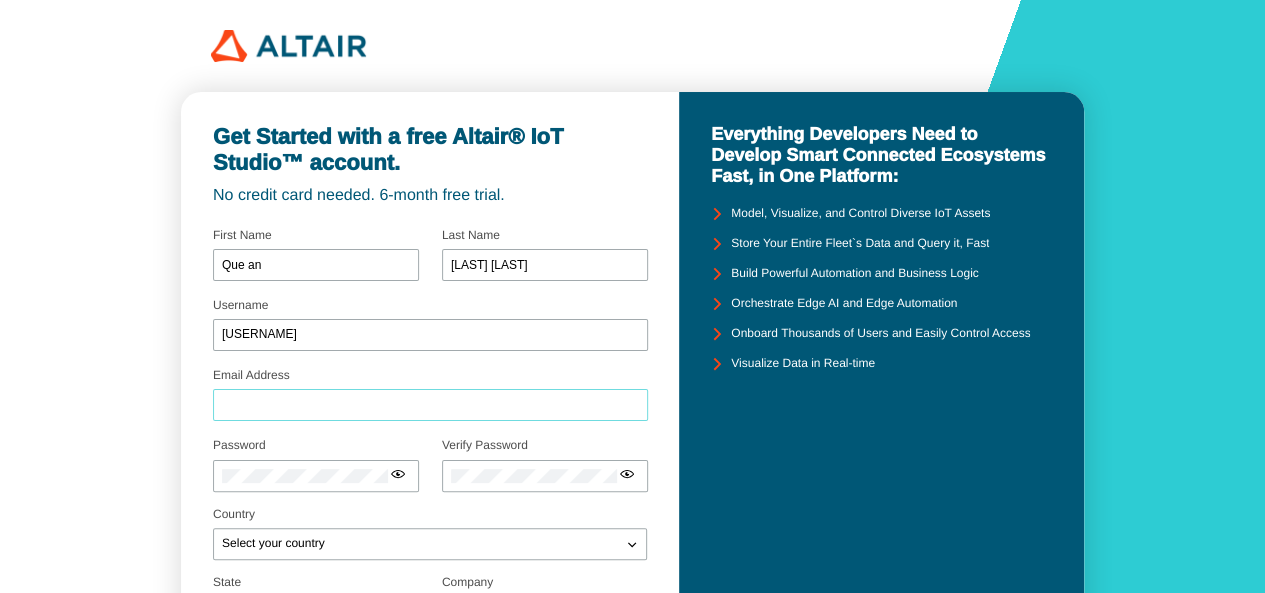 click on "Email Address" at bounding box center [430, 405] 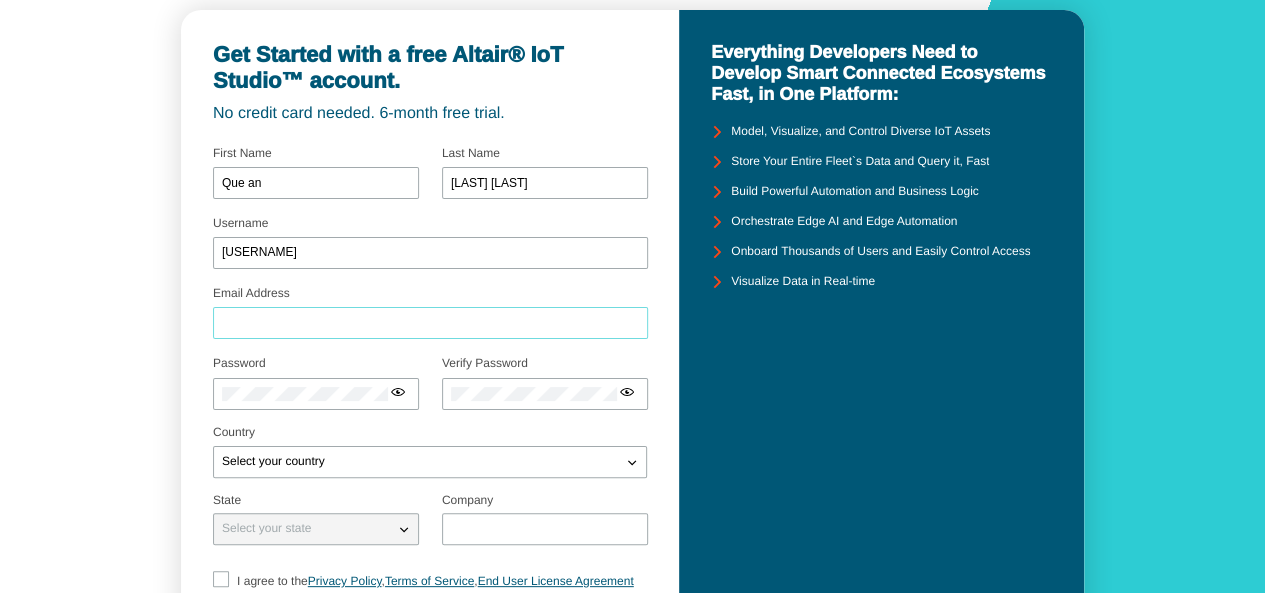 scroll, scrollTop: 100, scrollLeft: 0, axis: vertical 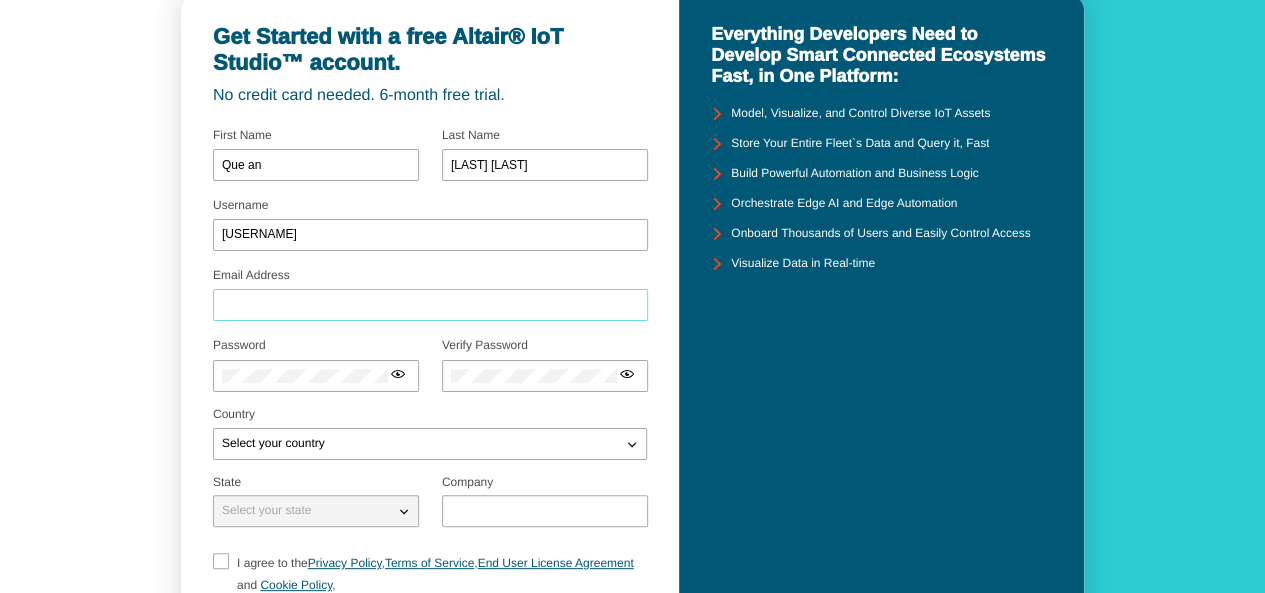 paste on "[EMAIL]" 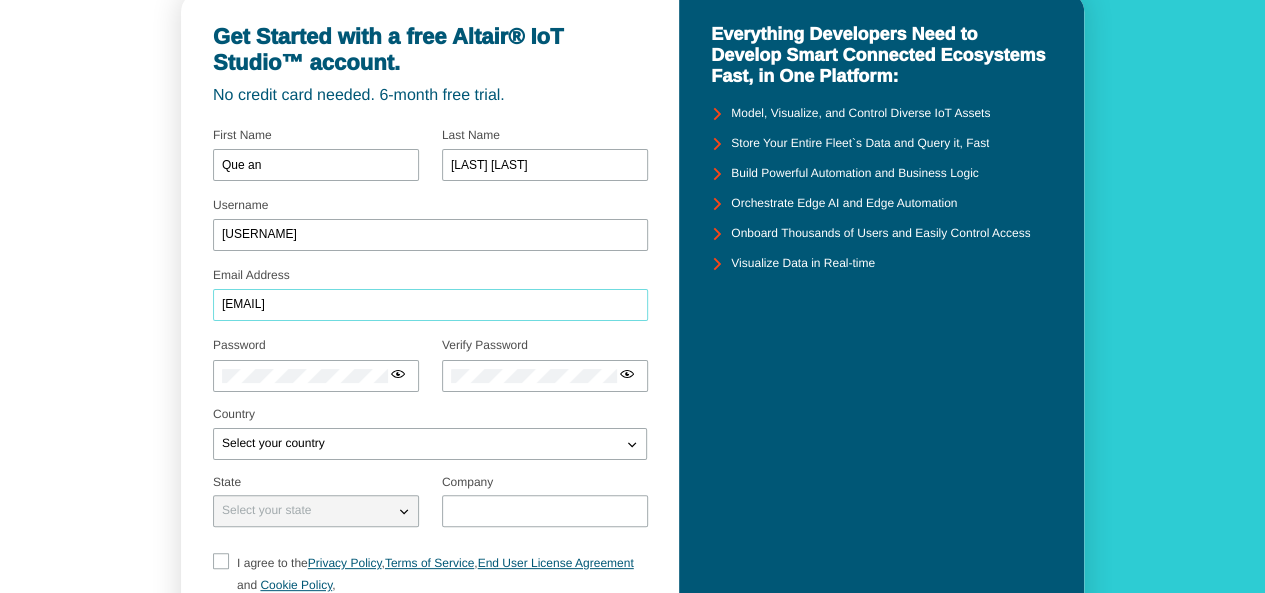 drag, startPoint x: 320, startPoint y: 307, endPoint x: 198, endPoint y: 339, distance: 126.12692 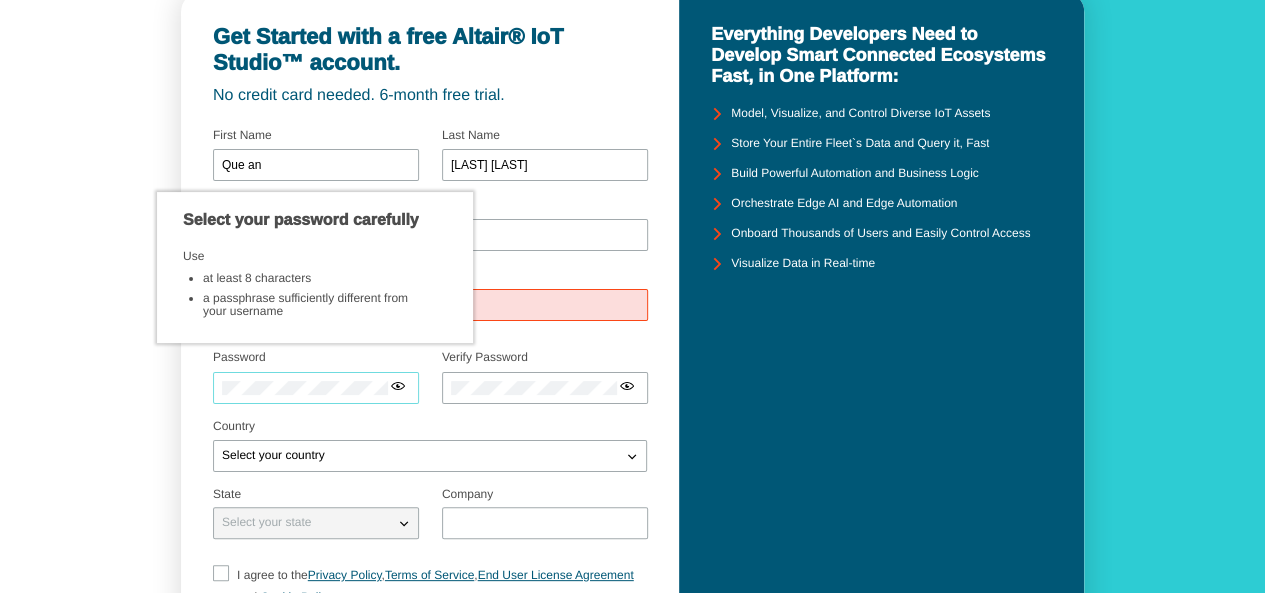 click on "Password" at bounding box center [316, 382] 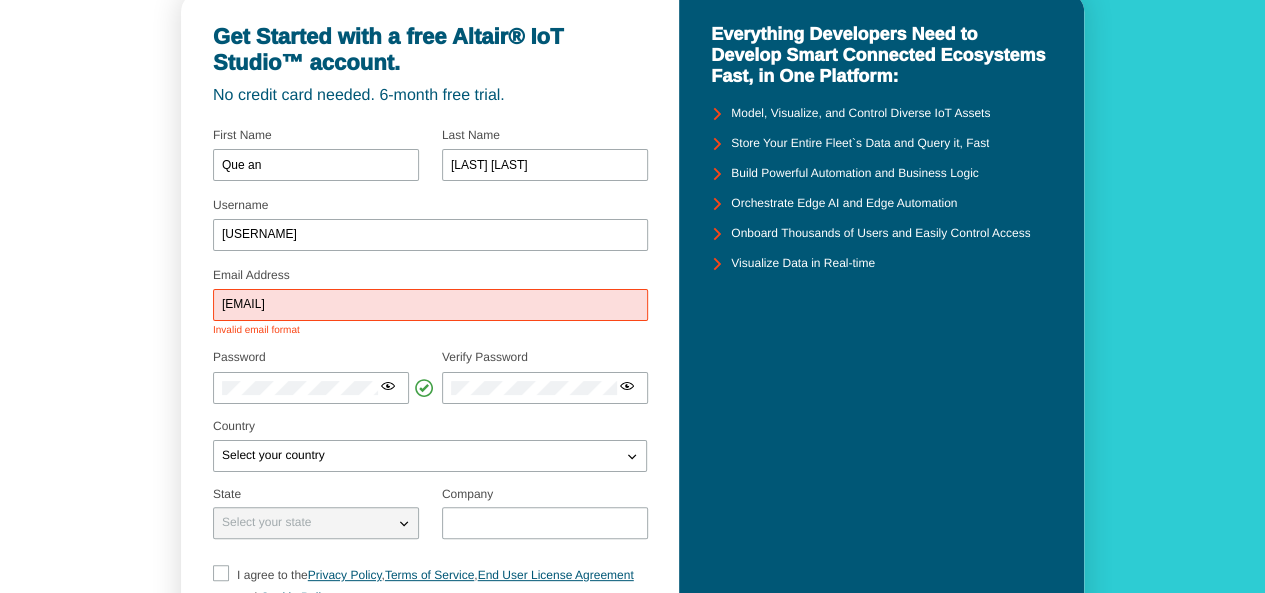 click on "[EMAIL]" at bounding box center [430, 305] 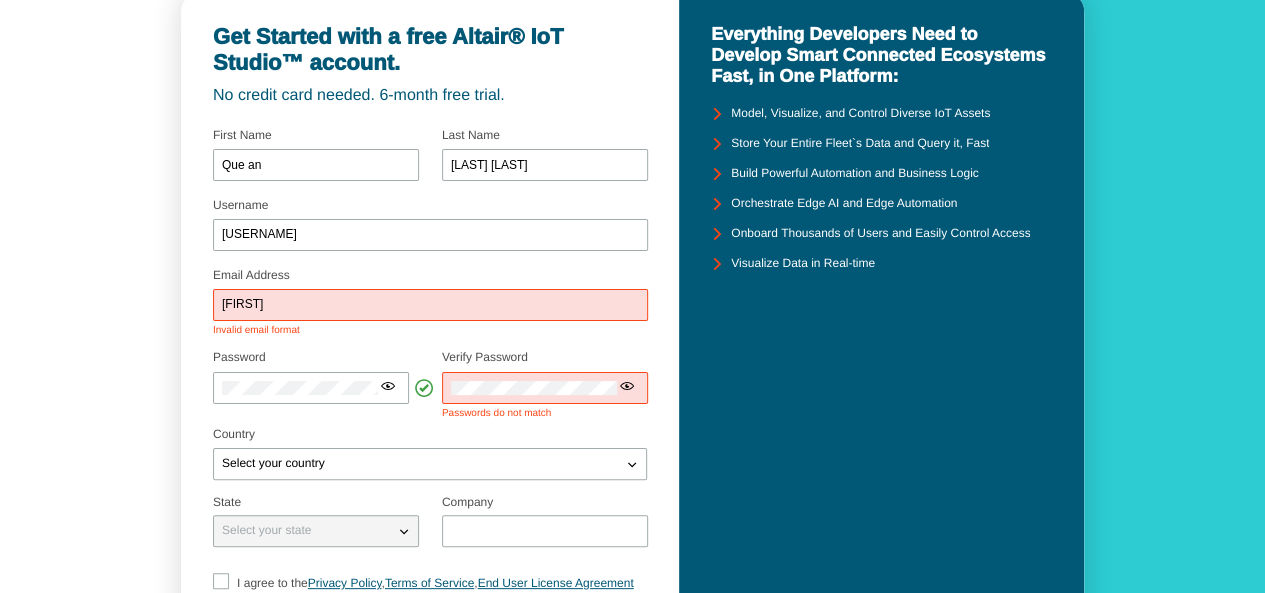 type on "V" 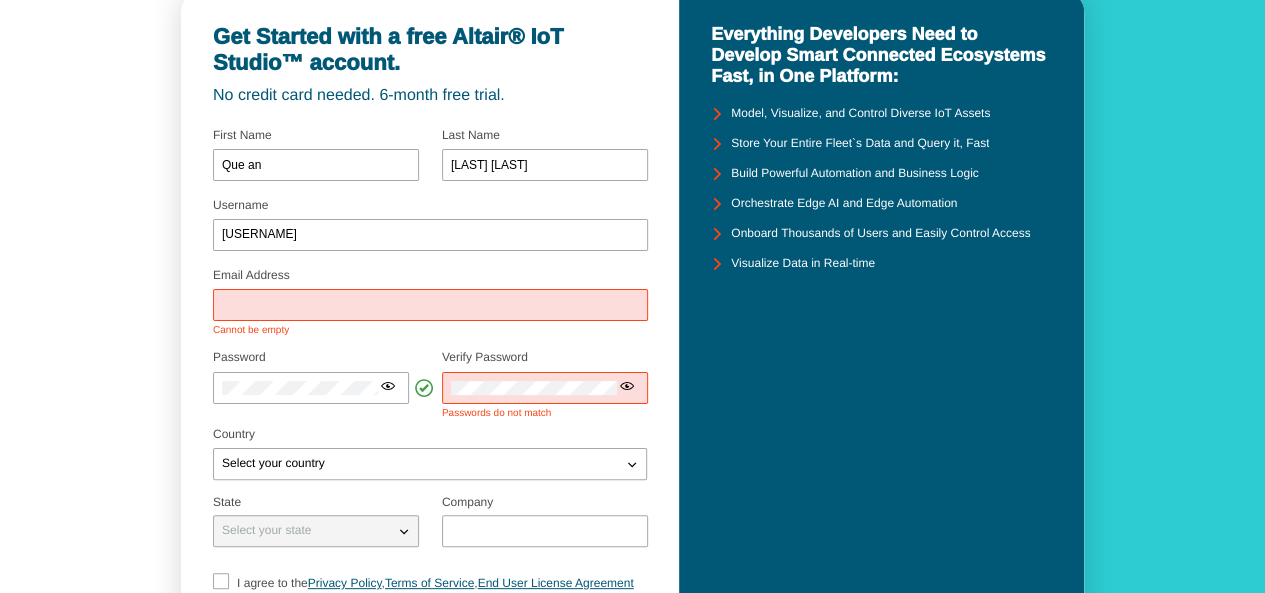 click at bounding box center [430, 305] 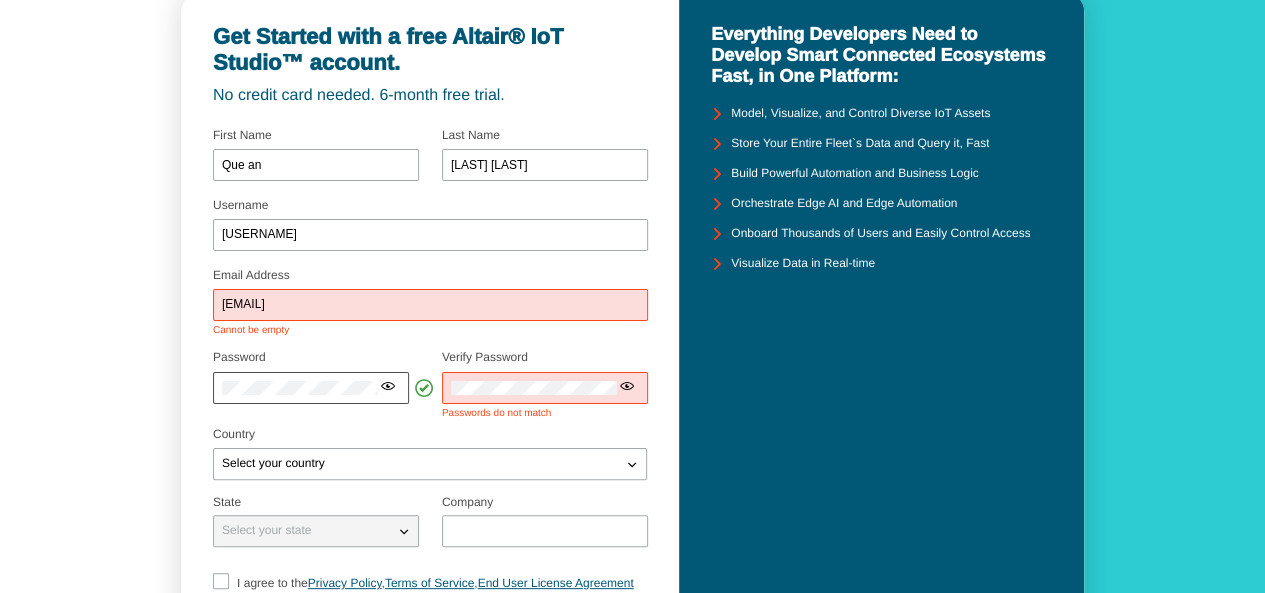 type on "[USERNAME]@[DOMAIN].vn" 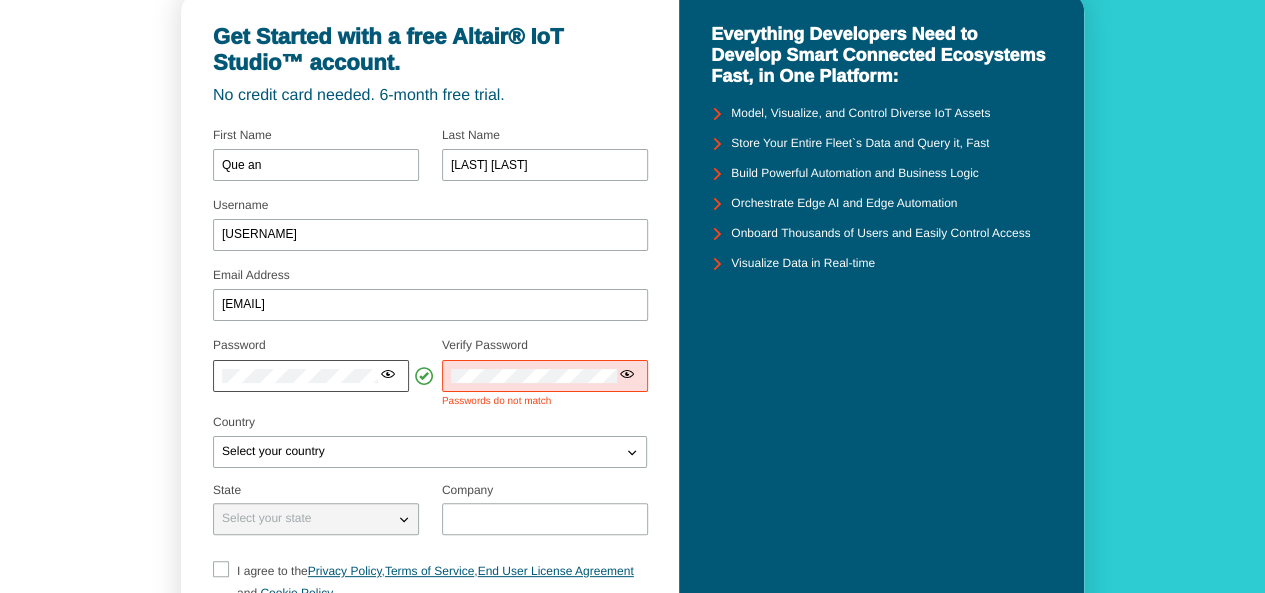 click at bounding box center [311, 376] 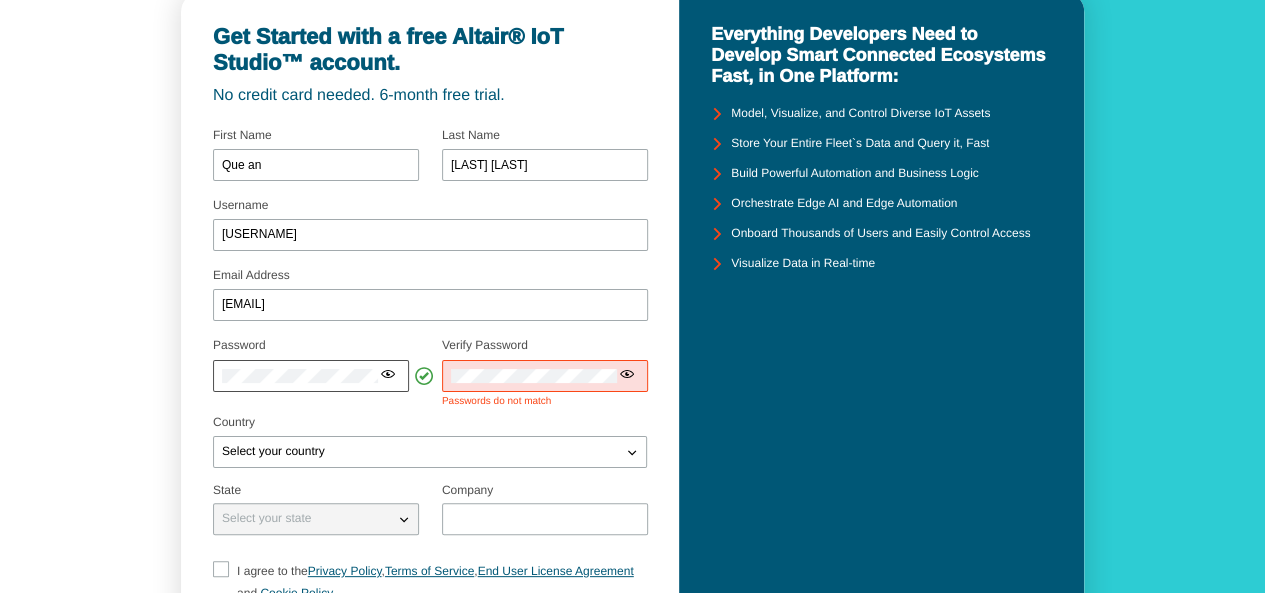 click at bounding box center (388, 374) 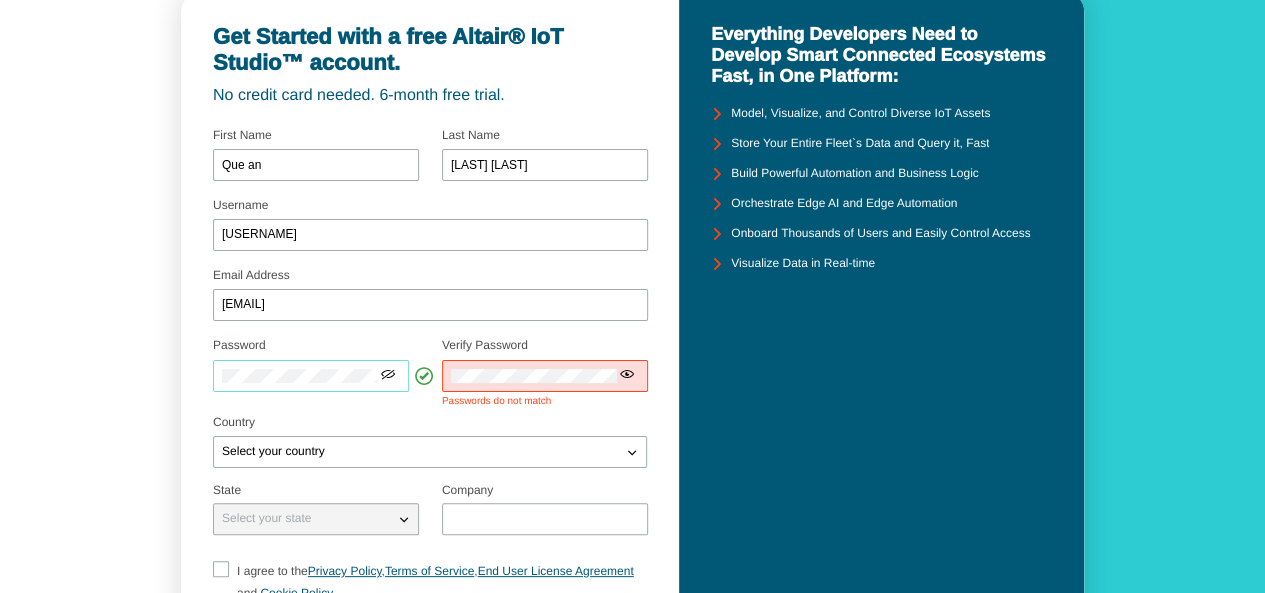 click at bounding box center [311, 376] 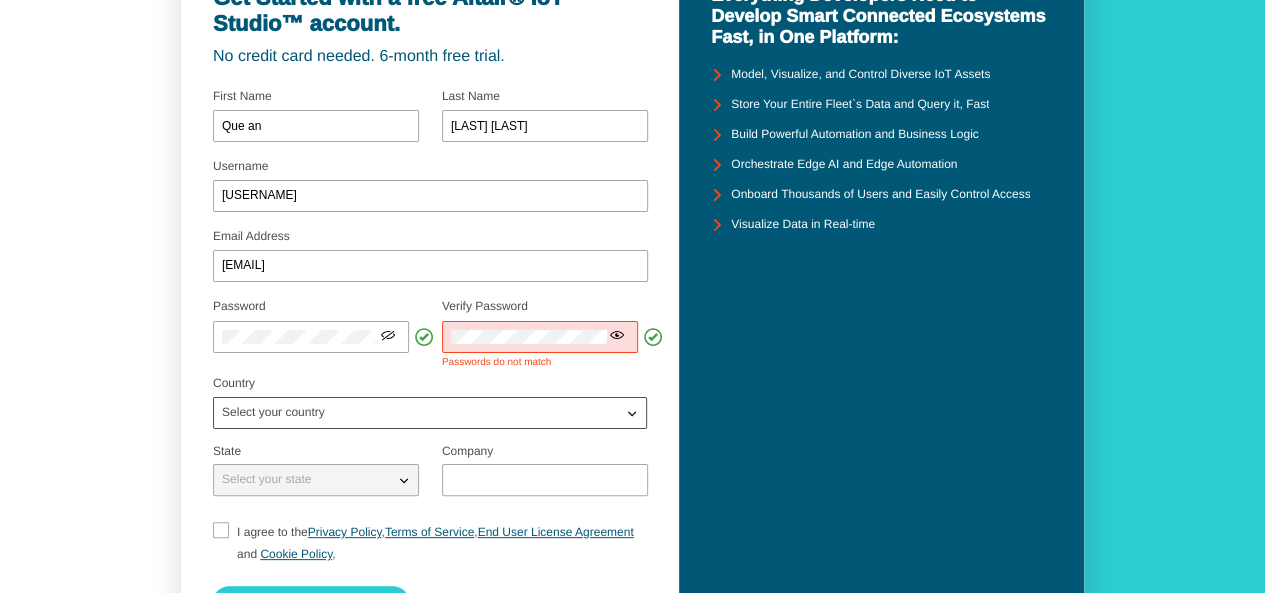 scroll, scrollTop: 200, scrollLeft: 0, axis: vertical 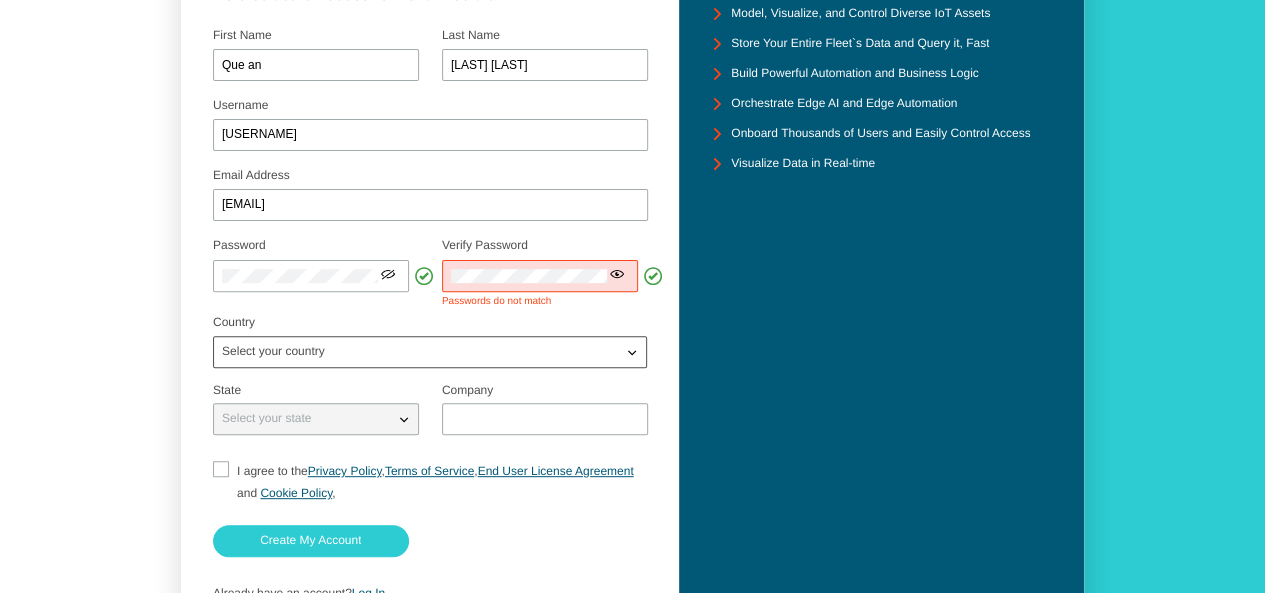 click on "Select your country" at bounding box center [430, 352] 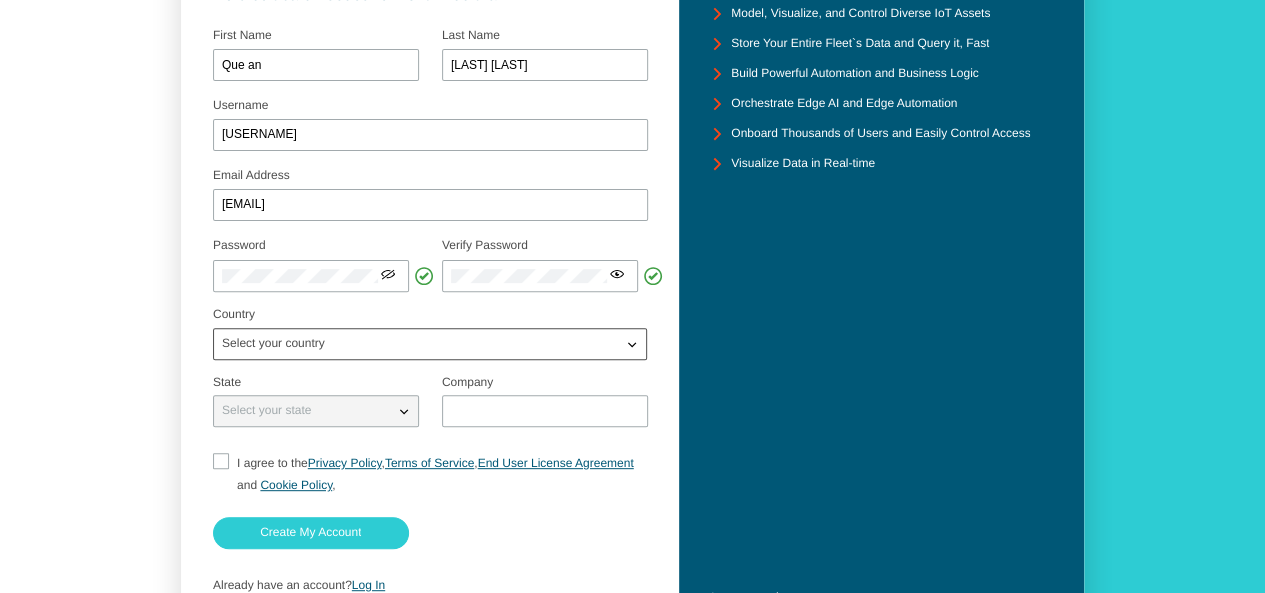 click at bounding box center [632, 344] 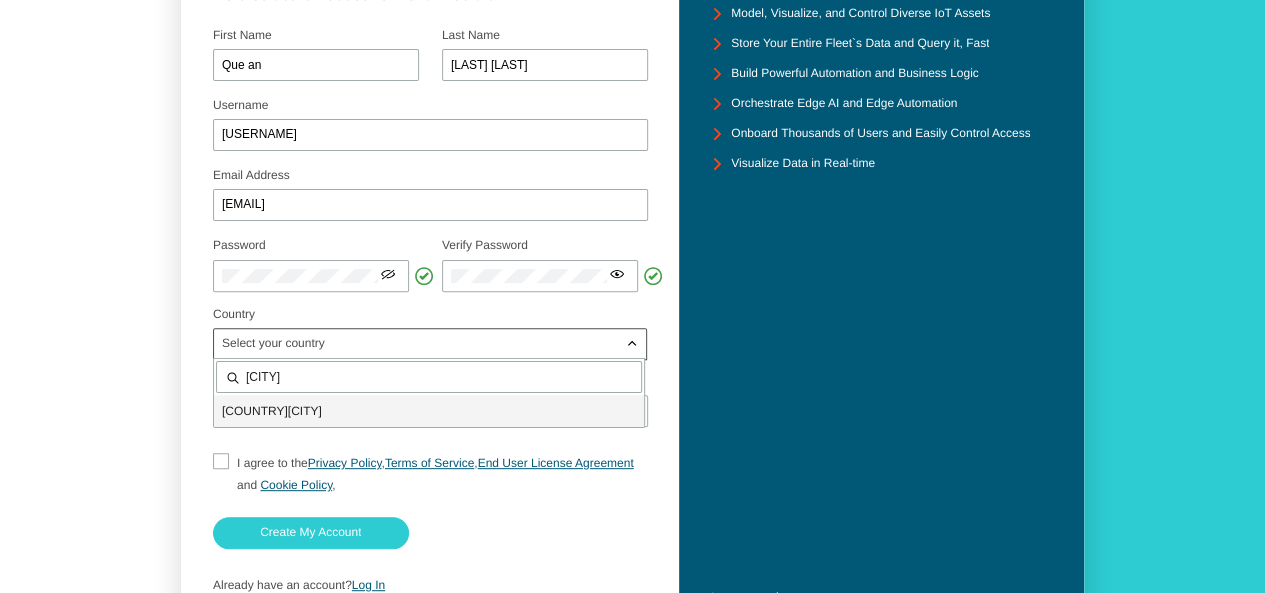 type on "vie" 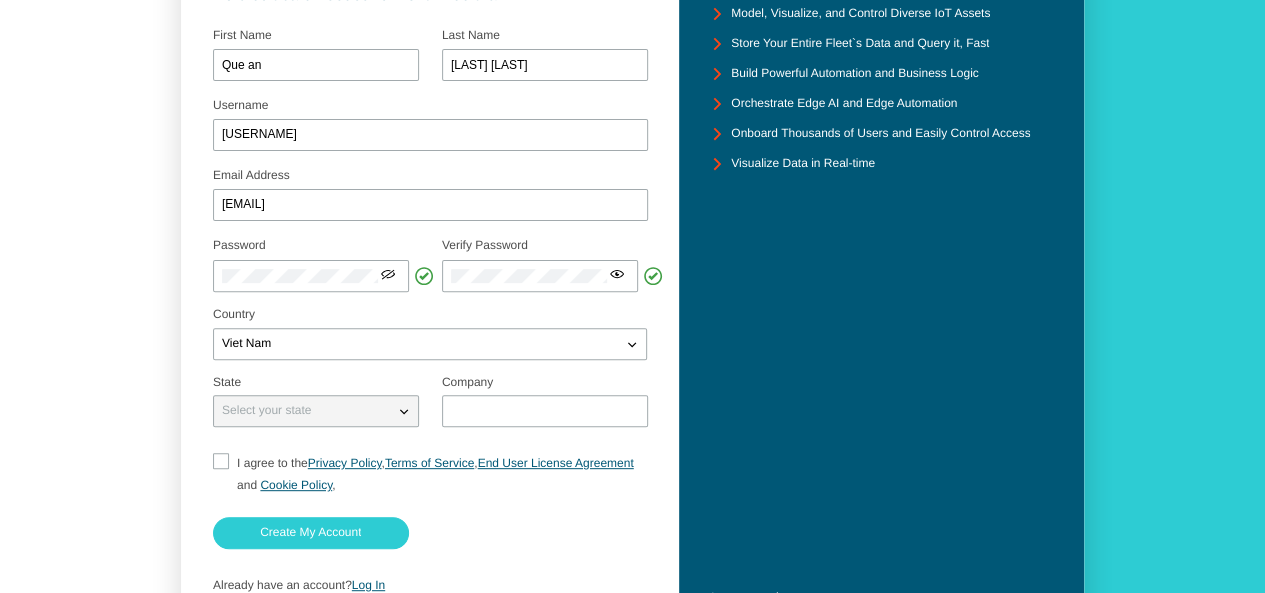 click at bounding box center (404, 411) 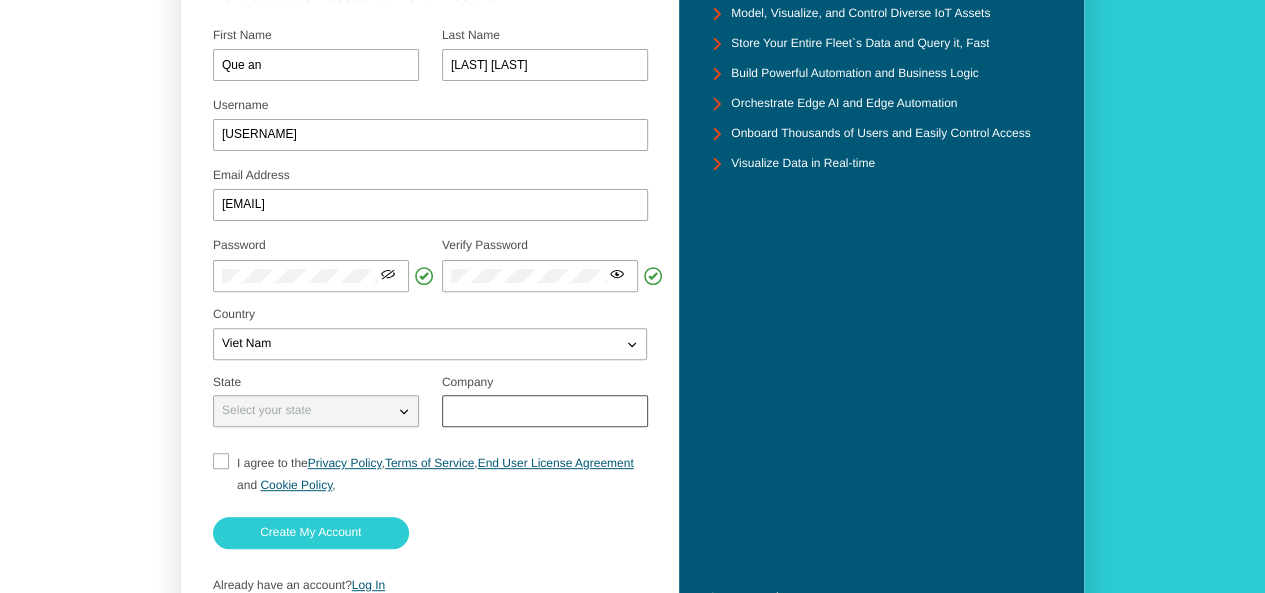 click at bounding box center (545, 411) 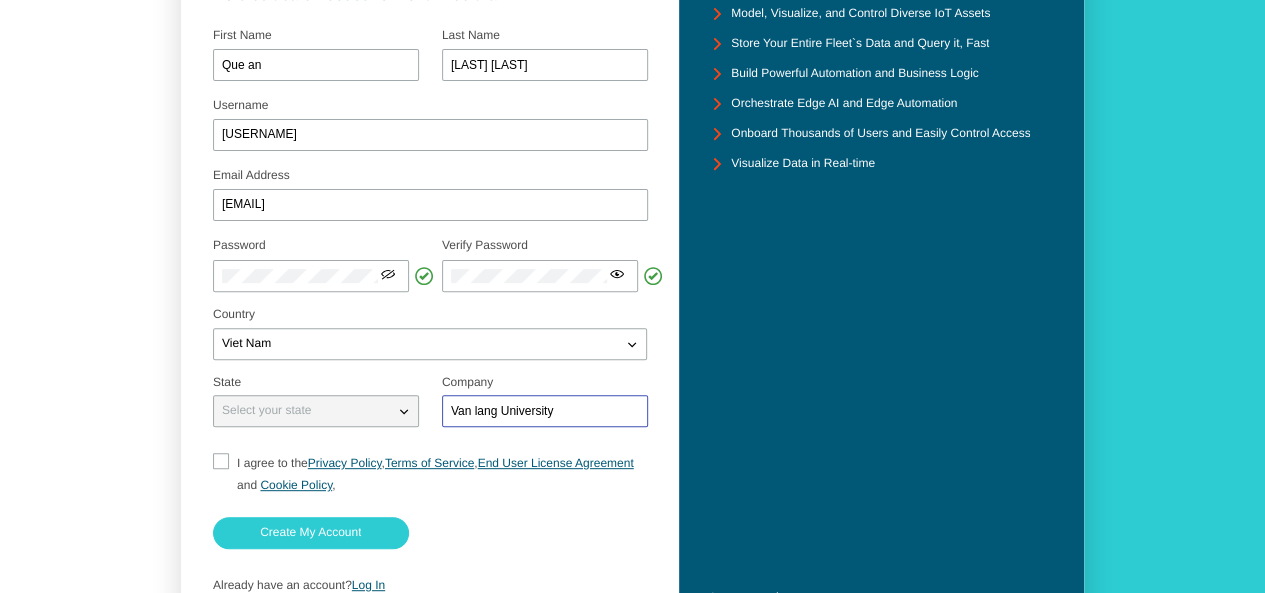 type on "Van lang University" 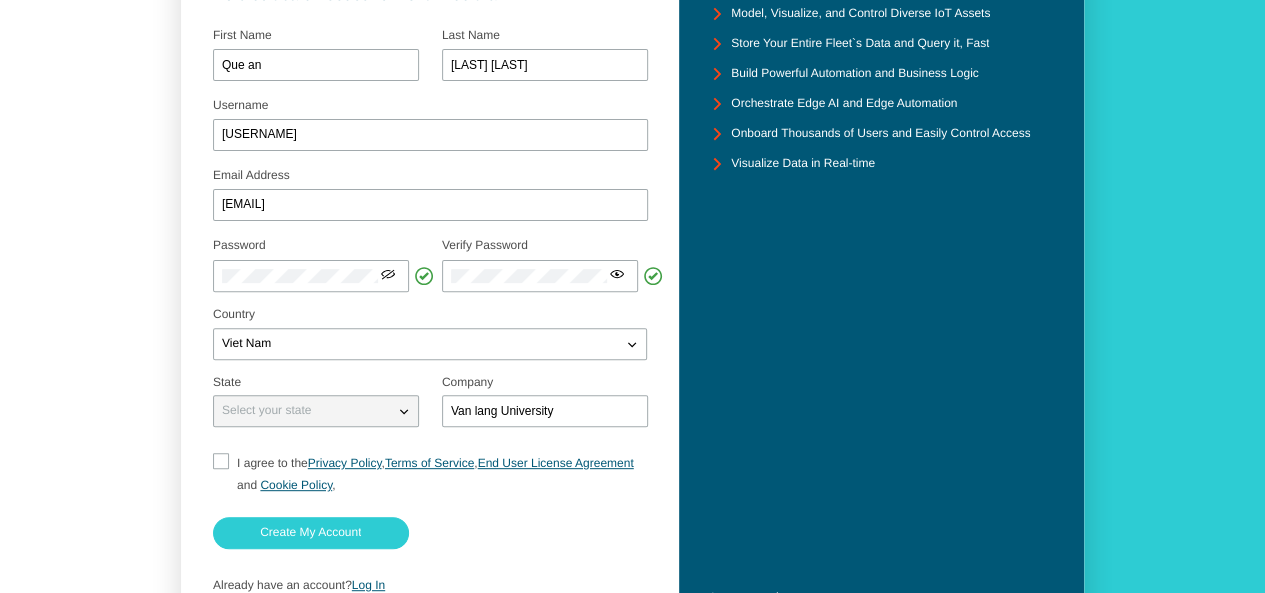 click on "<svg
xmlns="http://www.w3.org/2000/svg"
width="24"
height="24"
aria-hidden="true"
role="img"
fill="currentColor"
aria-label="Checkmark Small"
viewBox="0 0 10 10"
>
<path
d="M3.788 9A.999.999 0 013 8.615l-2.288-3a1 1 0 111.576-1.23l1.5 1.991 3.924-4.991a1 1 0 111.576 1.23l-4.712 6A.999.999 0 013.788 9z"
viewBox="0 0 0 0"
/>
</svg>
<svg
xmlns="http://www.w3.org/2000/svg"
width="24"
height="24"
aria-hidden="true"
role="img"
fill="currentColor"
aria-label="Dash Small"
viewBox="0 0 10 10"
>
<path d="M8 4H2a1 1 0 000 2h6a1 1 0 000-2z" viewBox="0 0 0 0" />
</svg>" at bounding box center (221, 461) 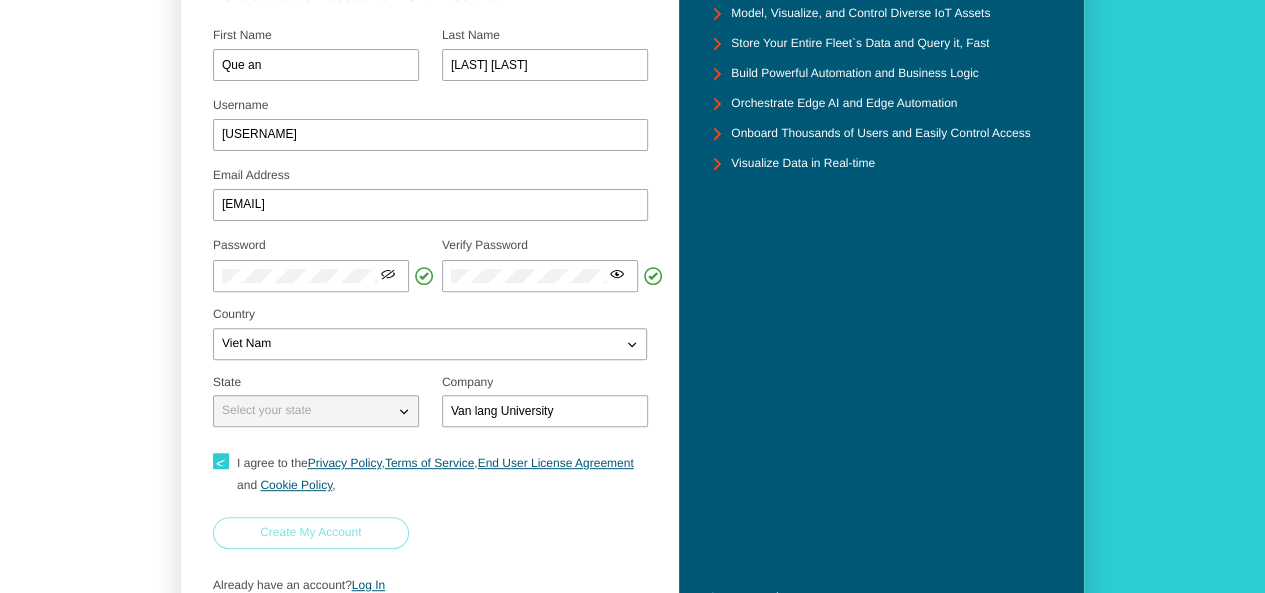 click on "Create My Account" at bounding box center [0, 0] 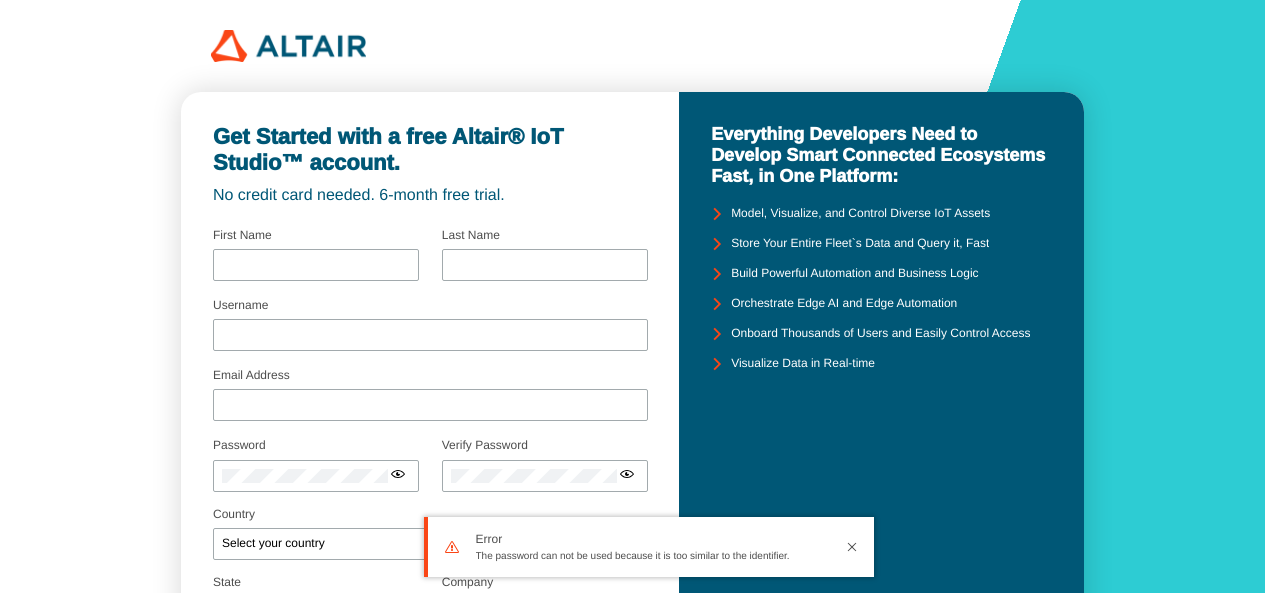 scroll, scrollTop: 0, scrollLeft: 0, axis: both 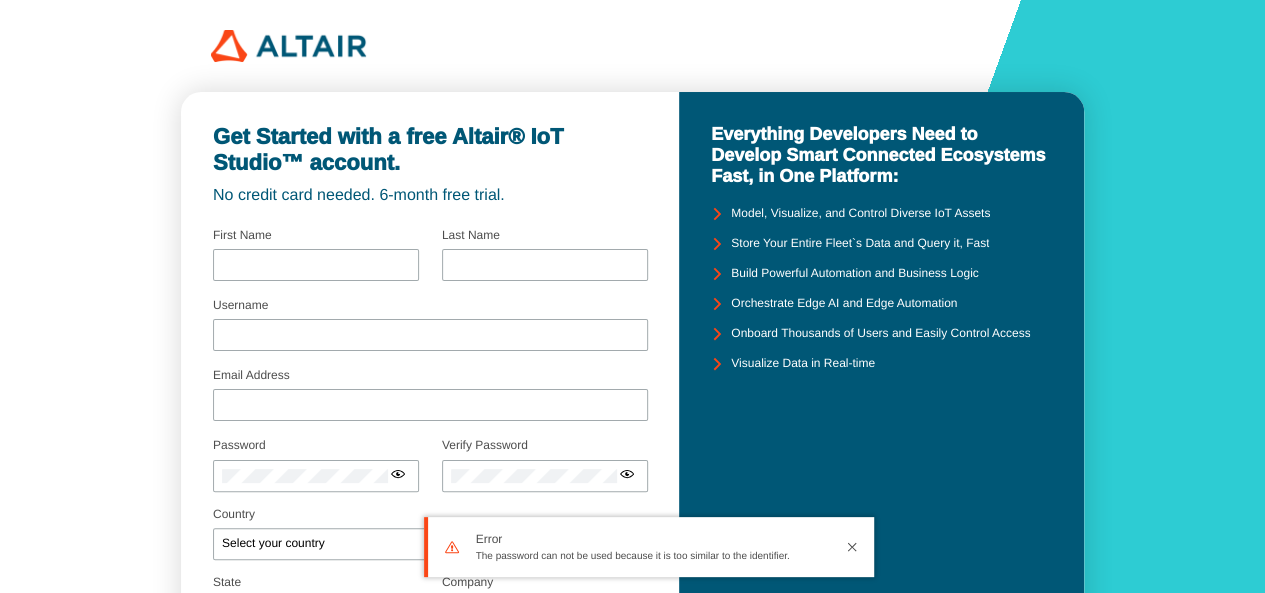 type on "Que an" 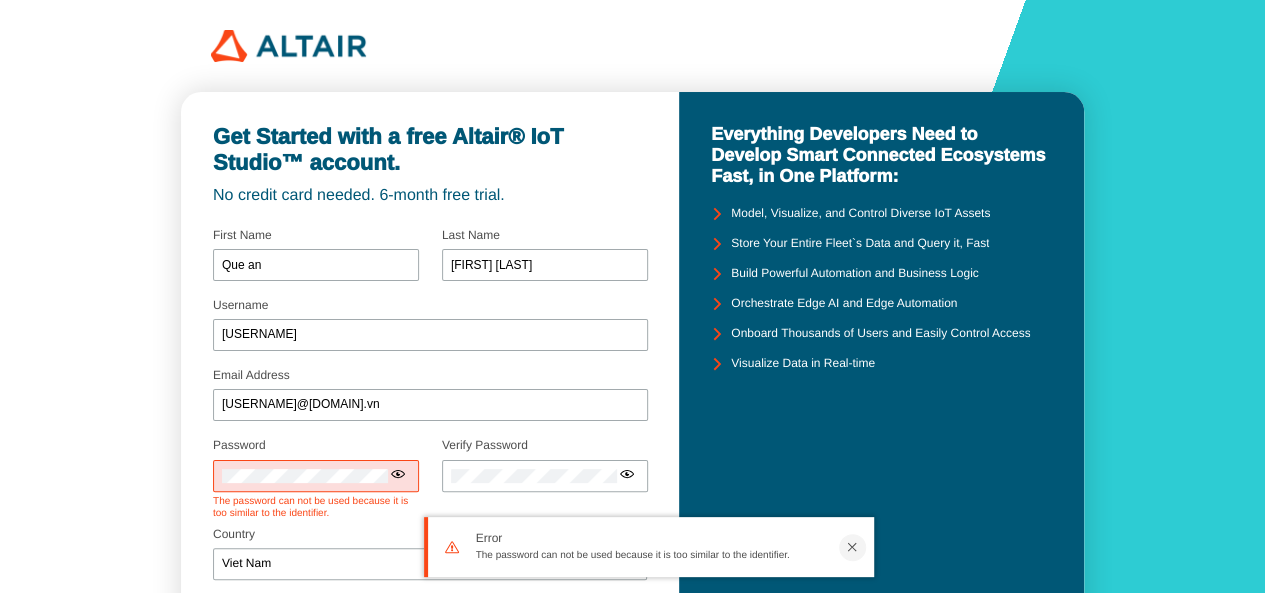 click 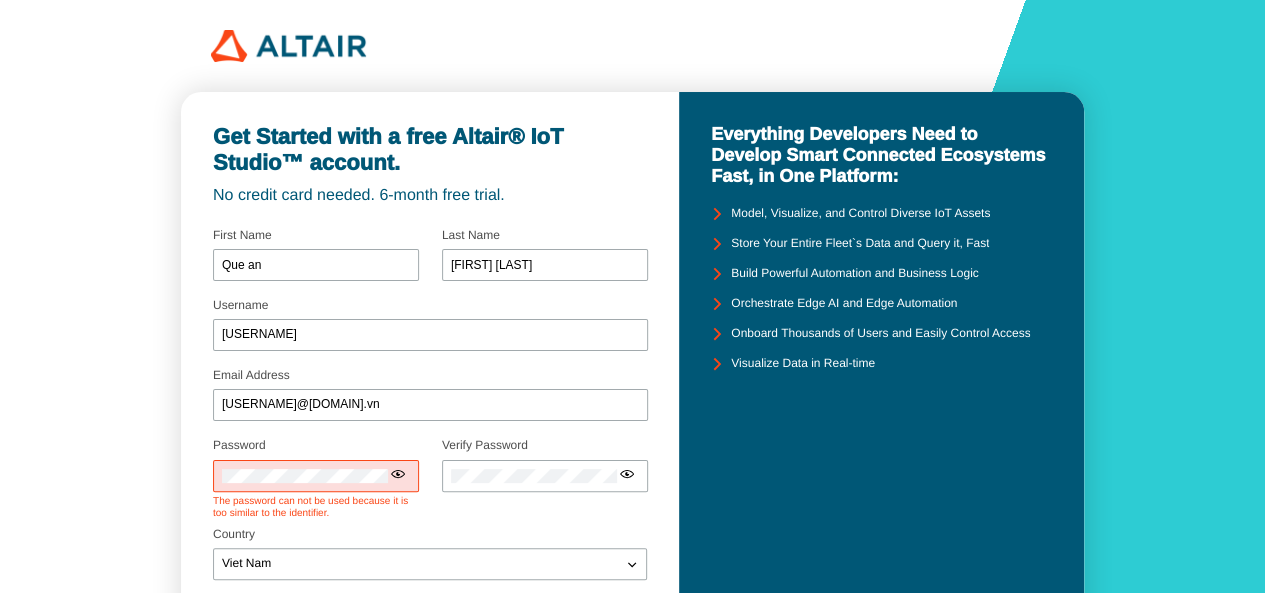click on "The password can not be used because it is too similar to the identifier." at bounding box center (316, 508) 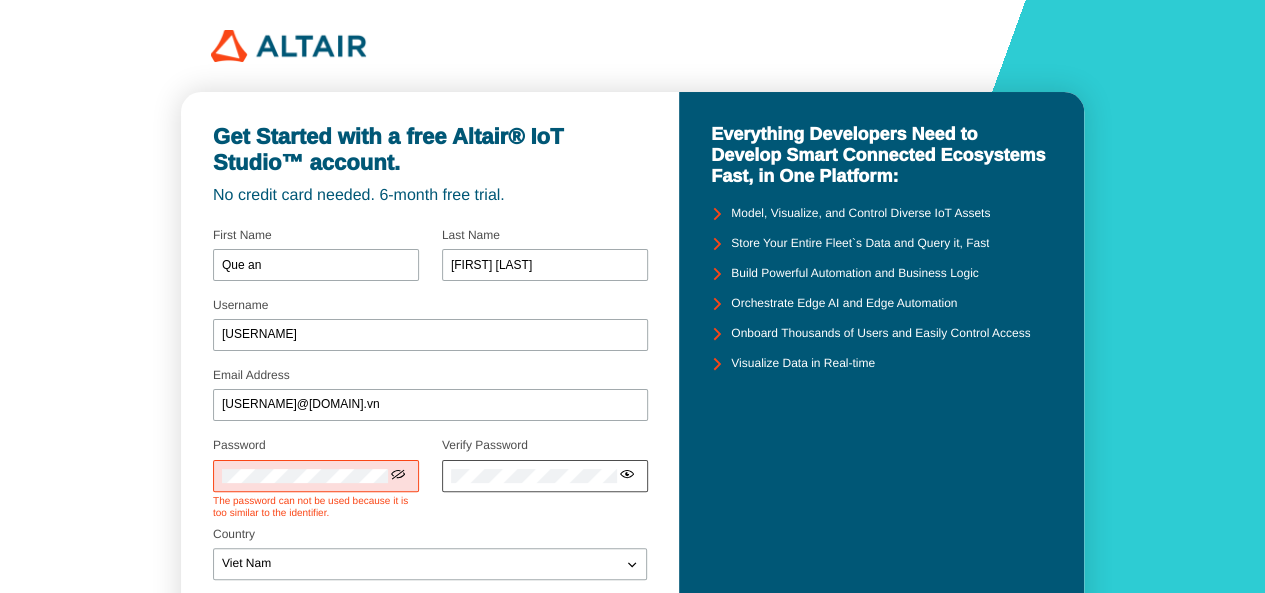 click at bounding box center [627, 474] 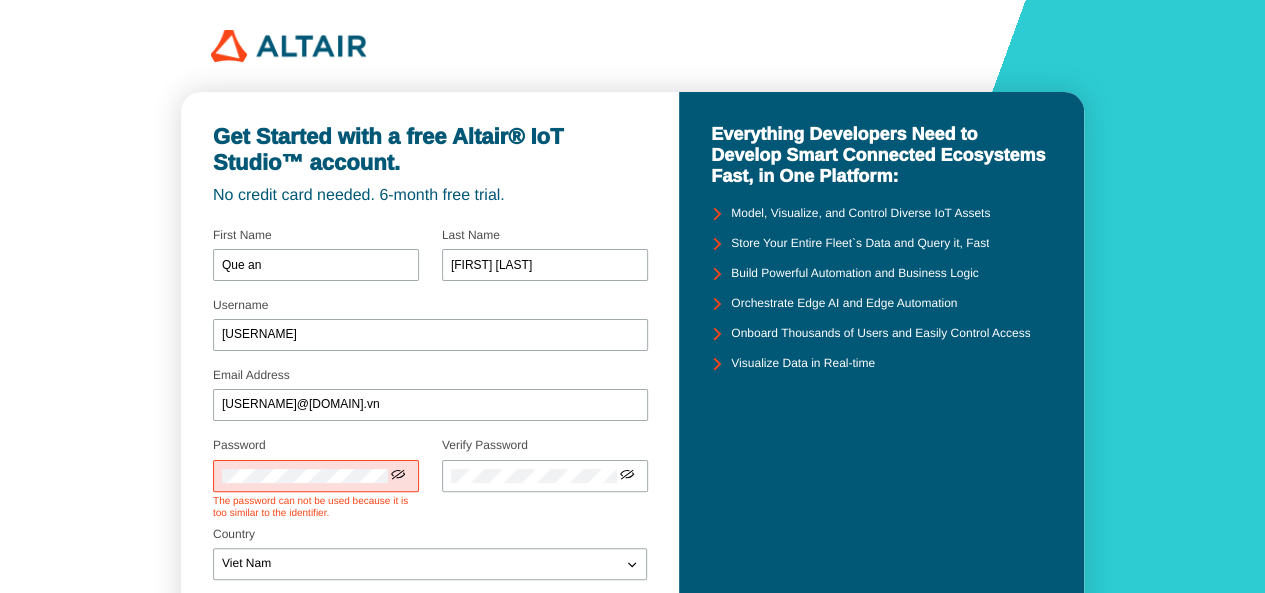click on "The password can not be used because it is too similar to the identifier." at bounding box center [316, 508] 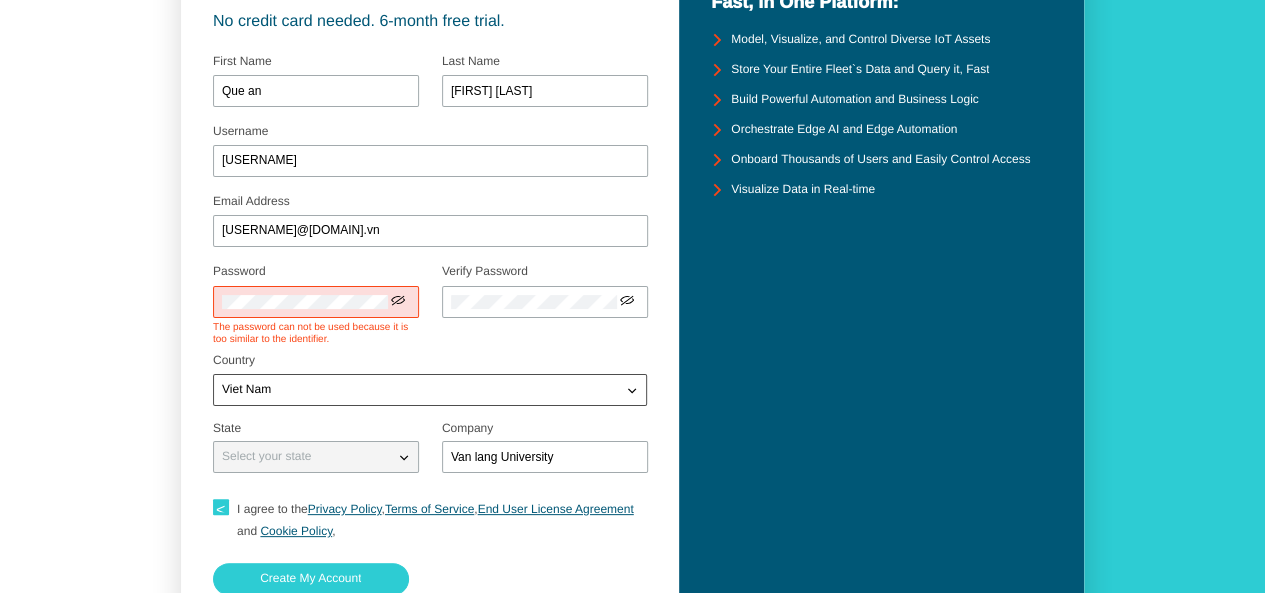 scroll, scrollTop: 200, scrollLeft: 0, axis: vertical 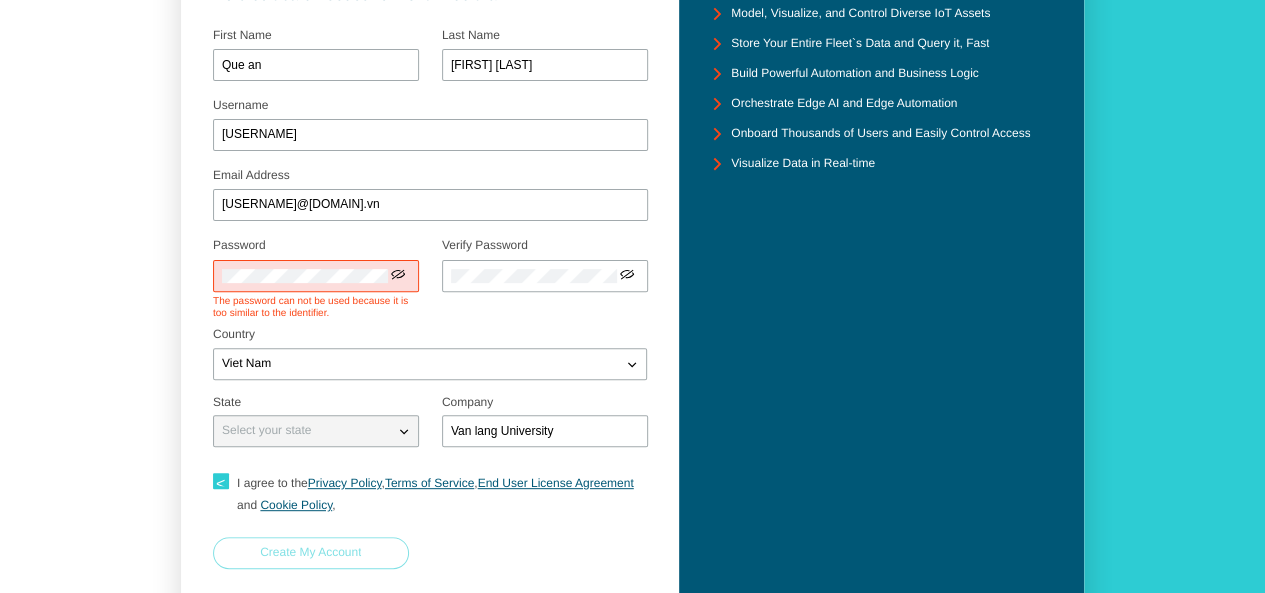 click on "Create My Account" at bounding box center [0, 0] 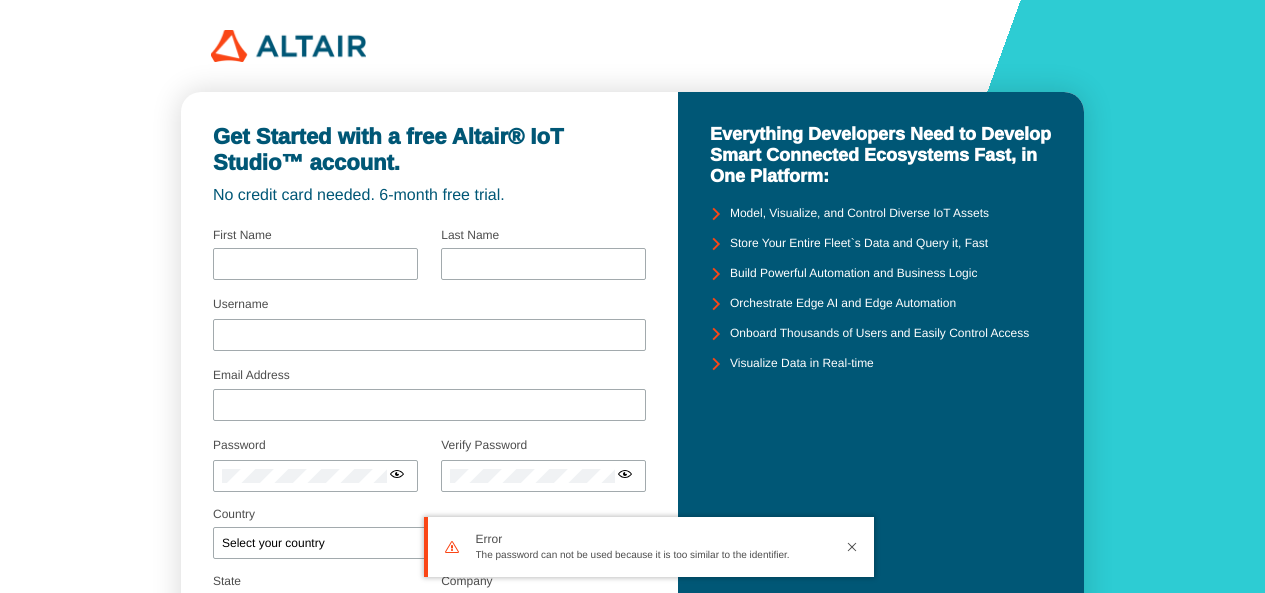 scroll, scrollTop: 0, scrollLeft: 0, axis: both 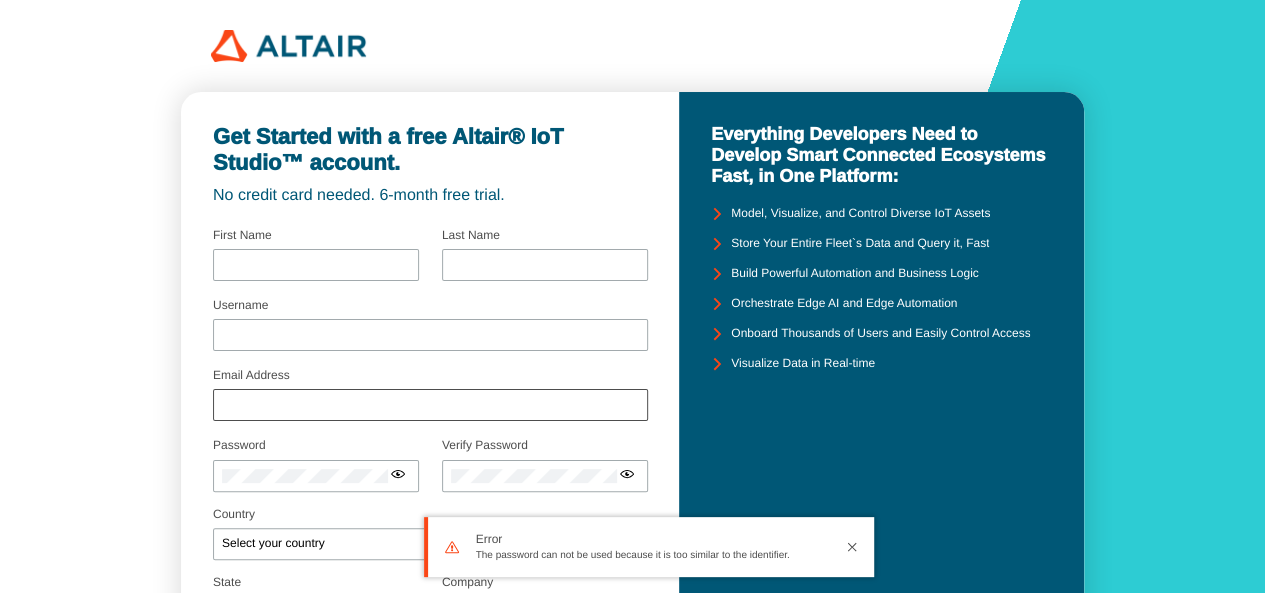 type on "Que an" 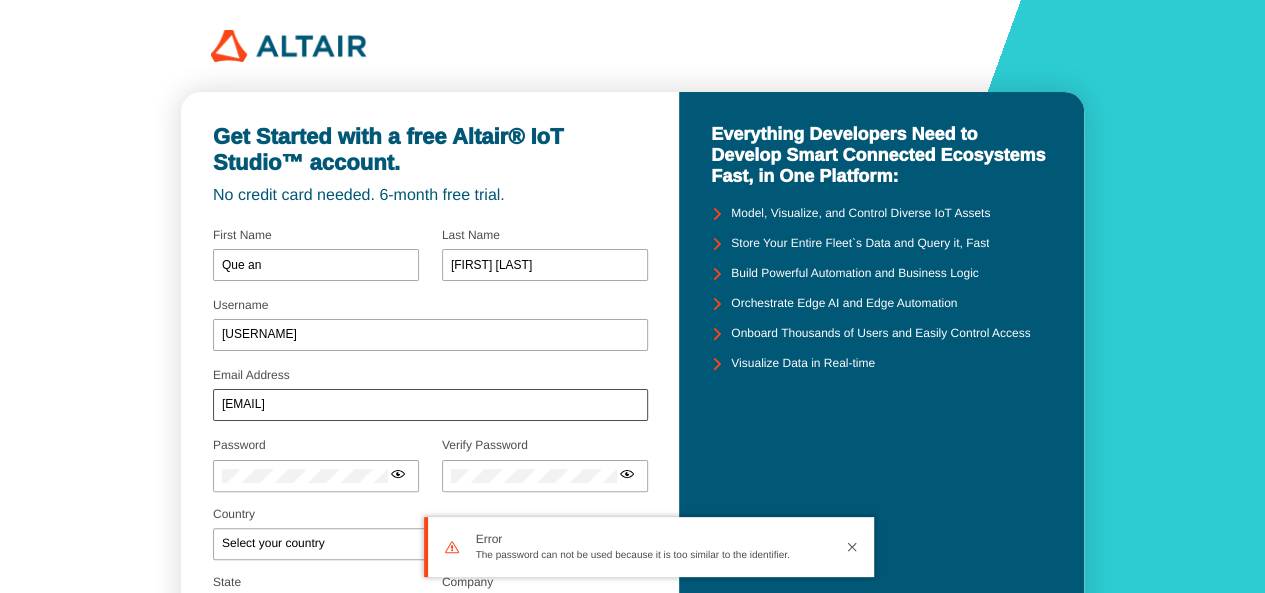 checkbox on "true" 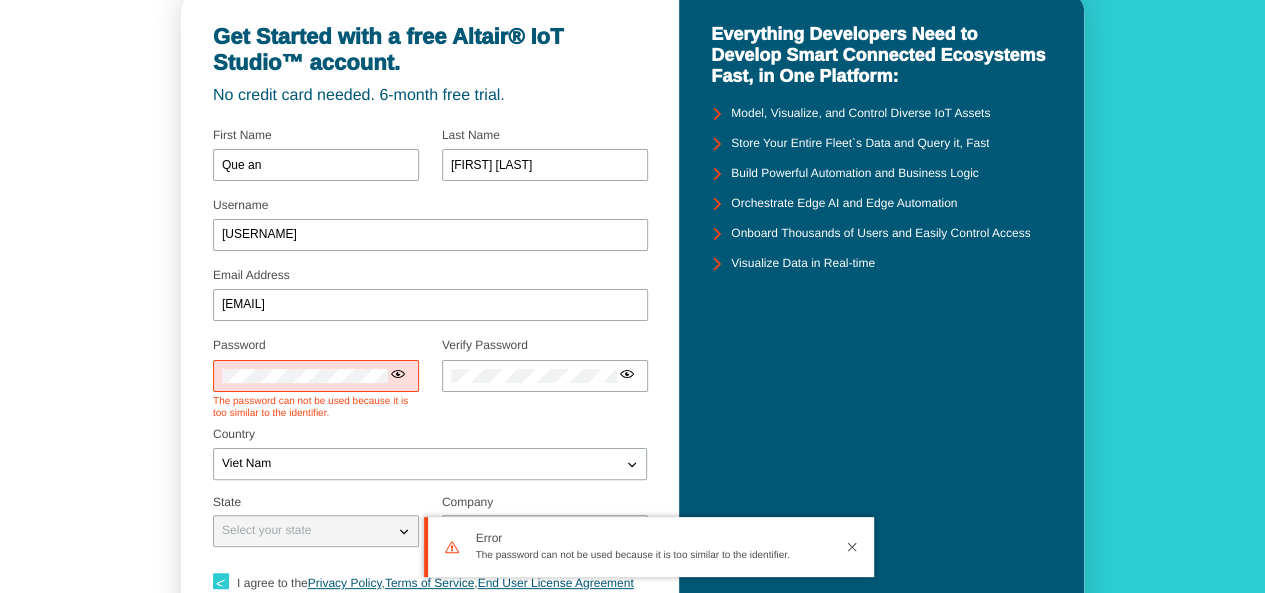scroll, scrollTop: 200, scrollLeft: 0, axis: vertical 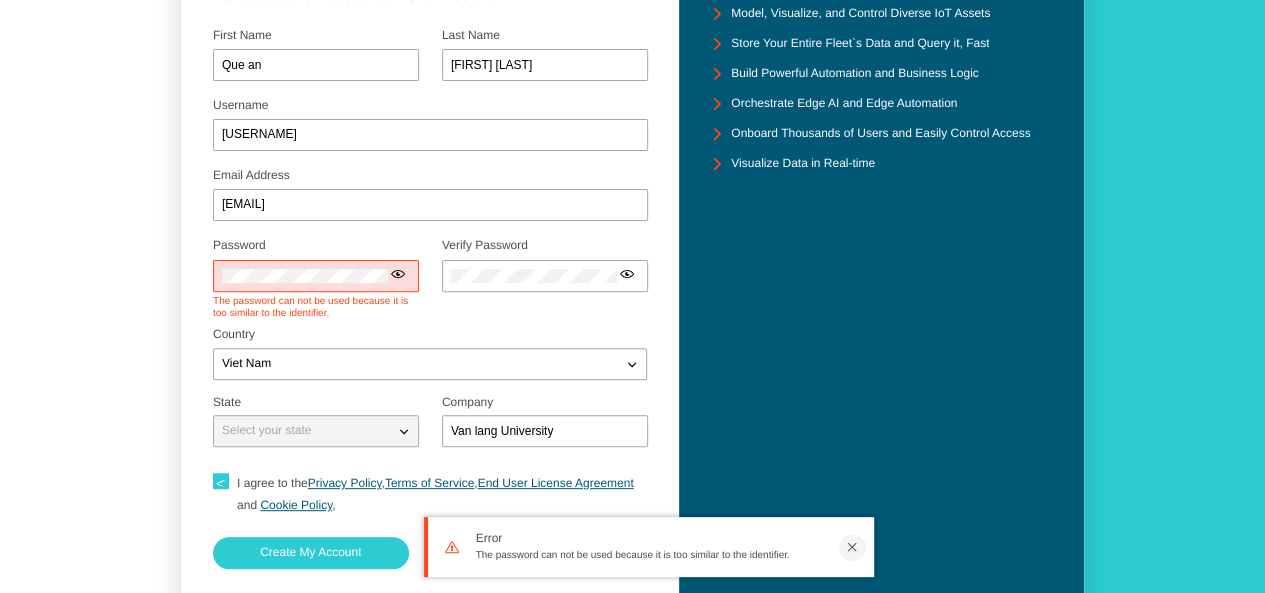 click 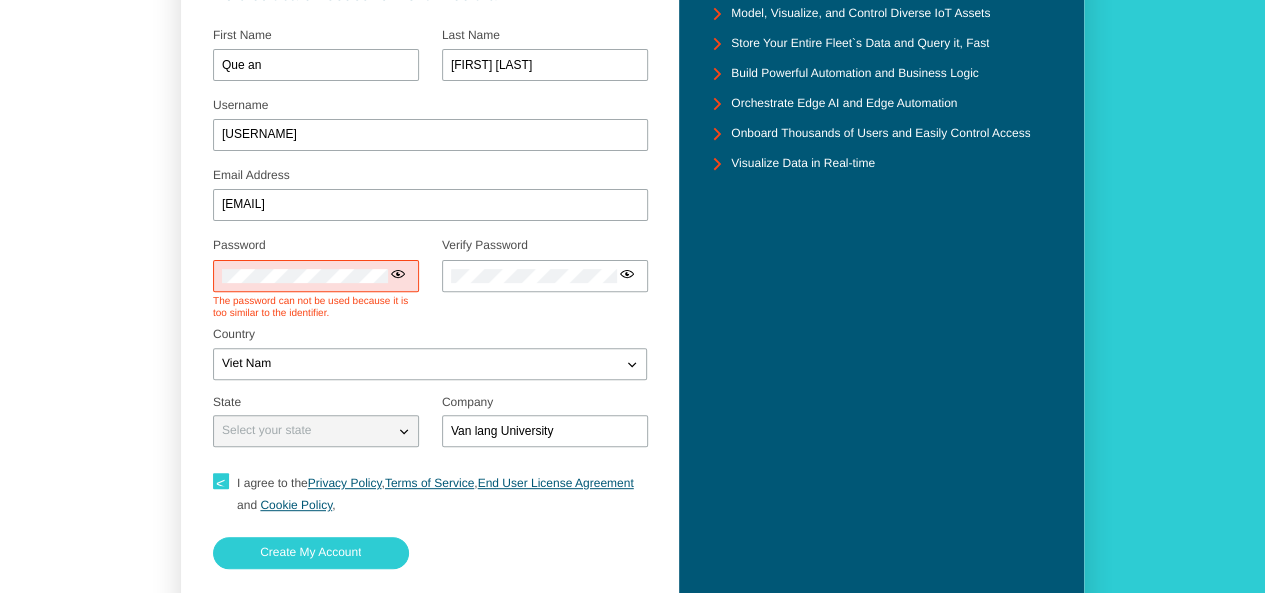 click at bounding box center [398, 274] 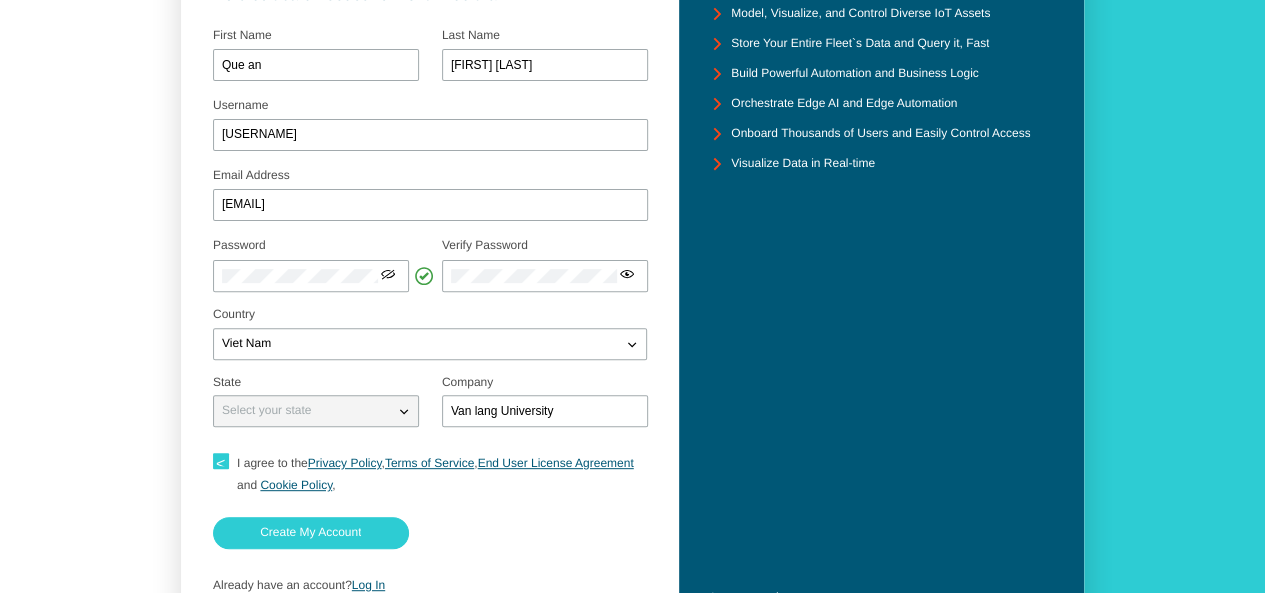 click on "Select your state" at bounding box center [315, 404] 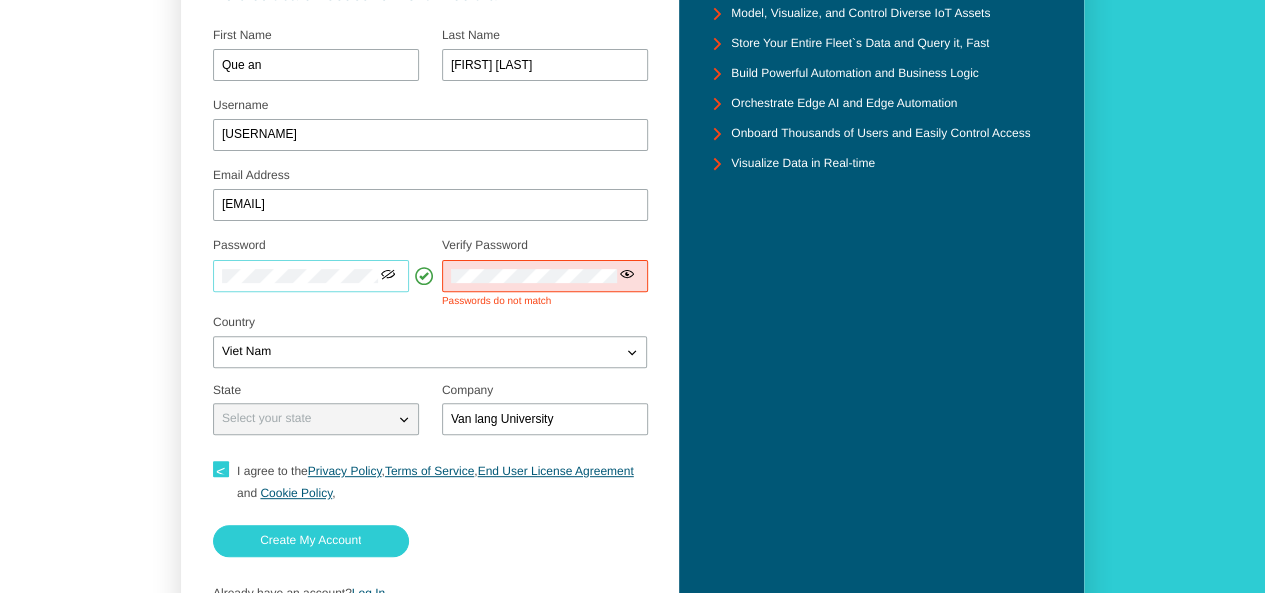 click on "Get Started with a free Altair® IoT Studio™ account.
No credit card needed. 6-month free trial.
Username
Quean79
Email Address
sdh.guest114@vanlanguni.vn" at bounding box center [632, 247] 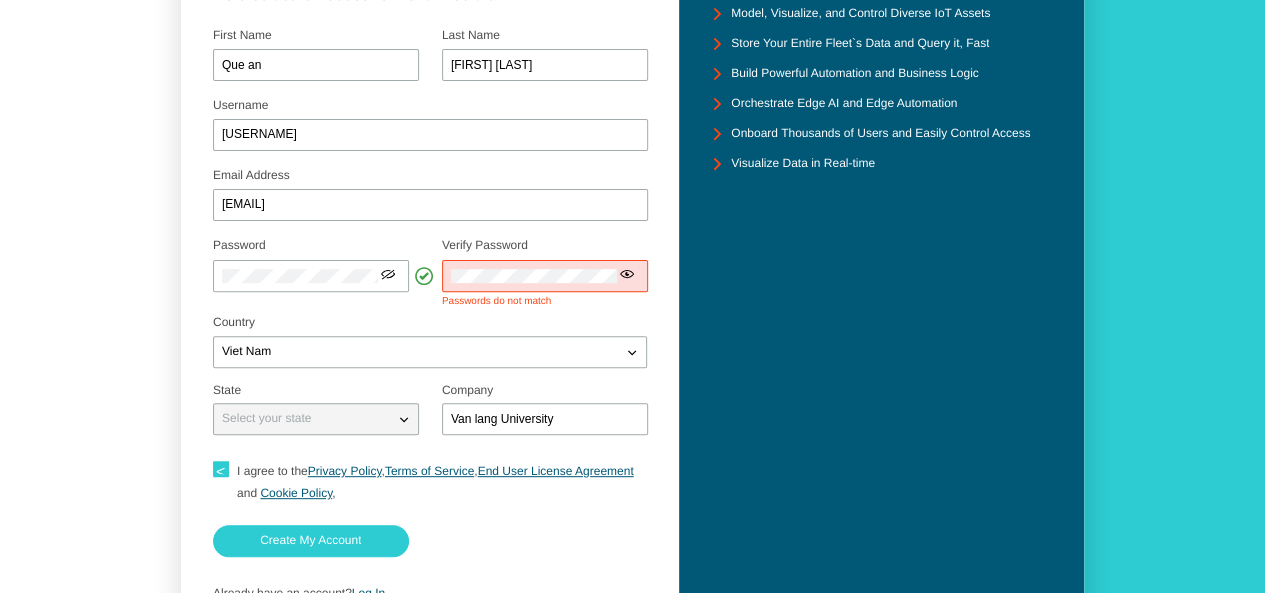 click on "Password
Select your password carefully
Use
at least 8 characters
a passphrase sufficiently different from your username
Verify Password" at bounding box center (430, 274) 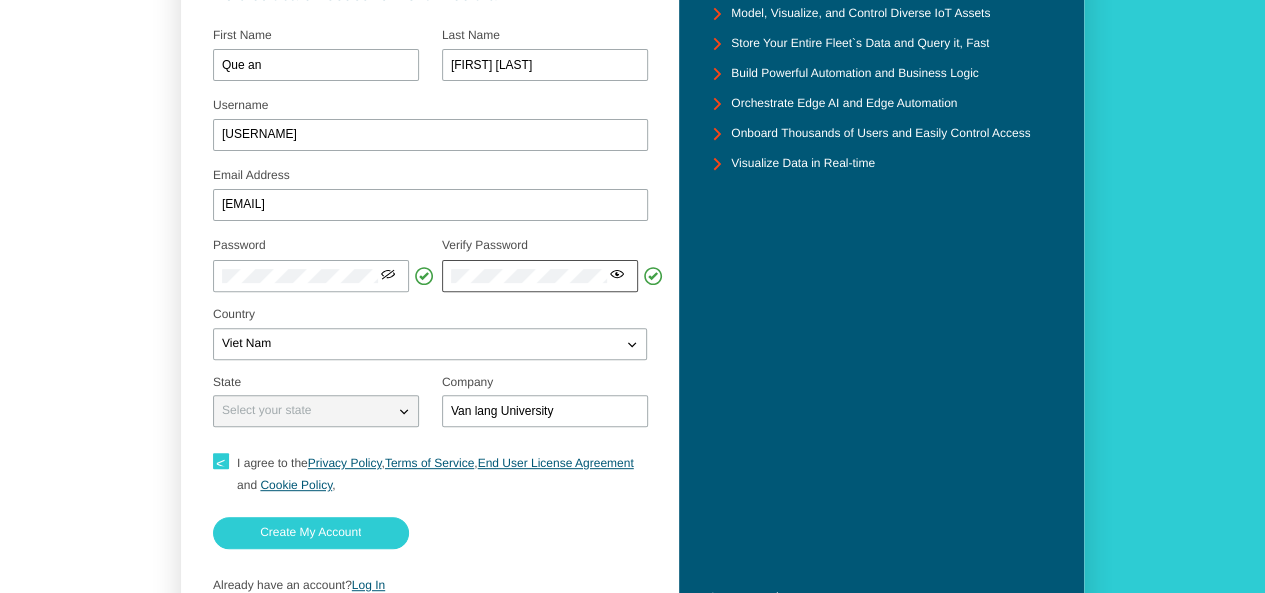 click at bounding box center (617, 274) 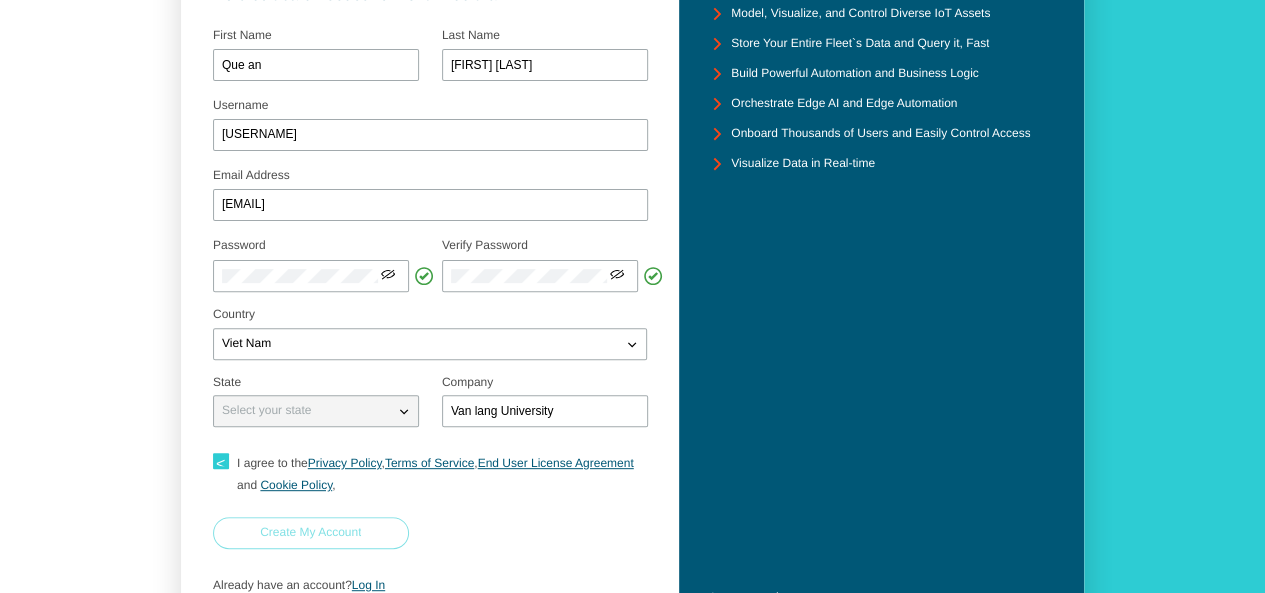 click on "Create My Account" at bounding box center (0, 0) 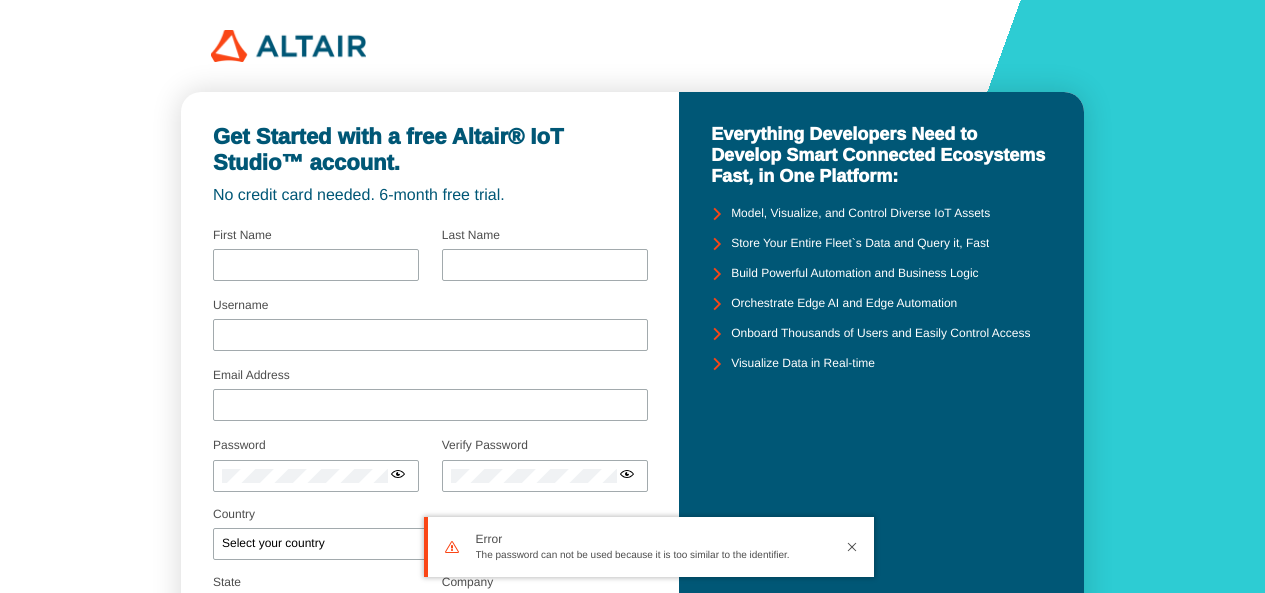 scroll, scrollTop: 0, scrollLeft: 0, axis: both 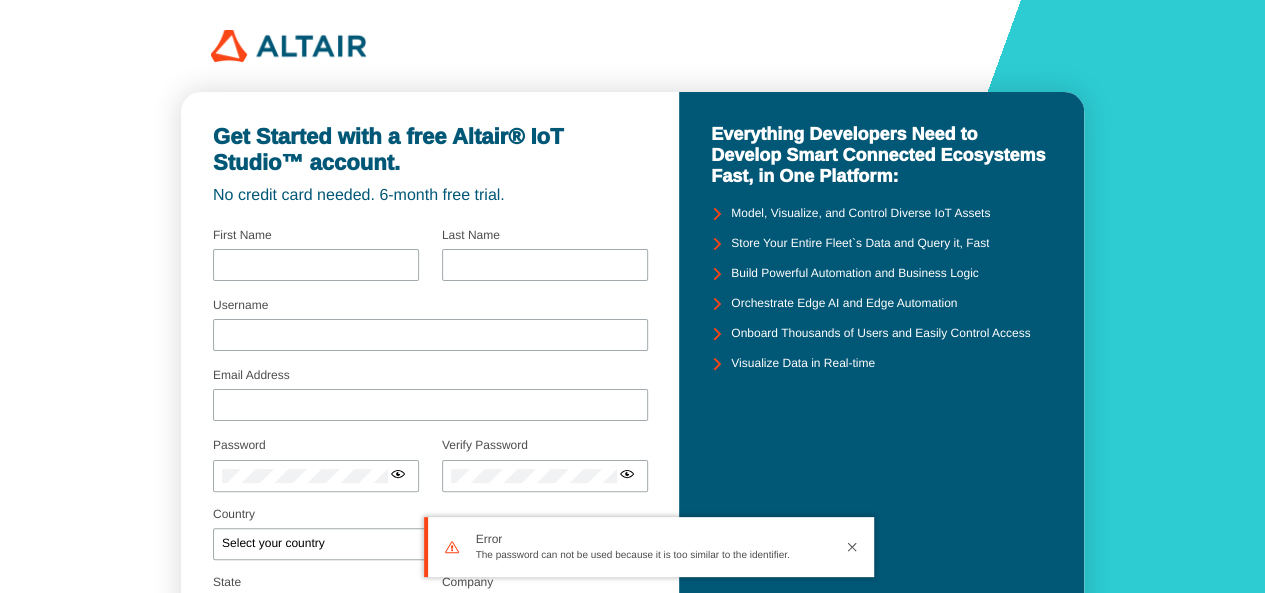 type on "Que an" 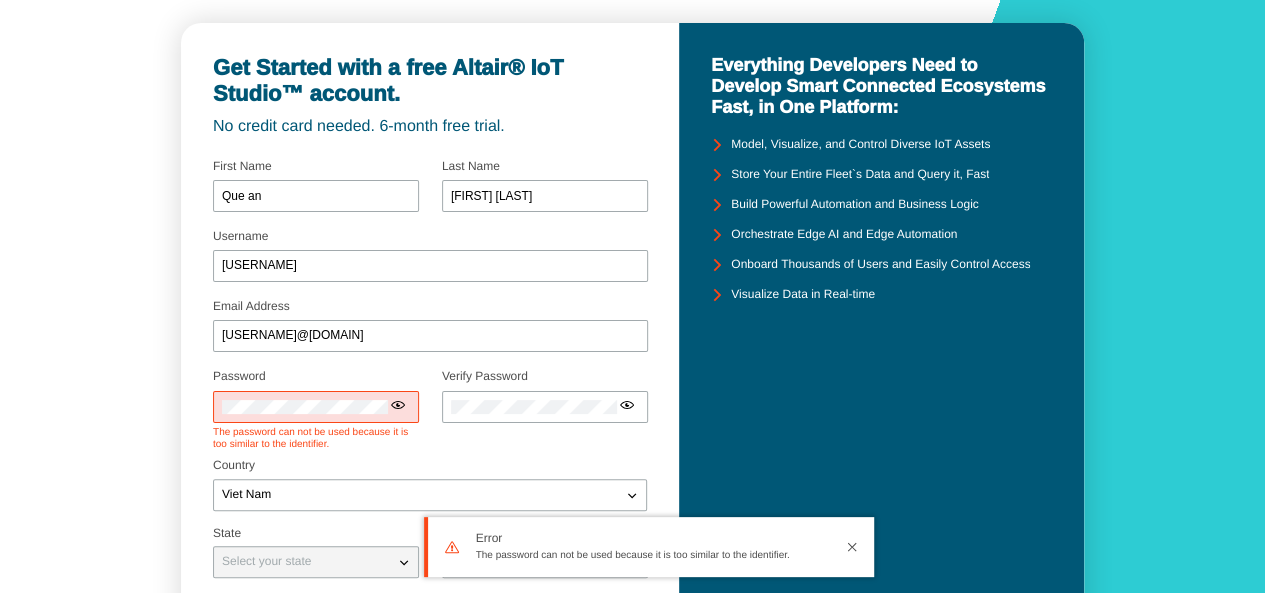 scroll, scrollTop: 100, scrollLeft: 0, axis: vertical 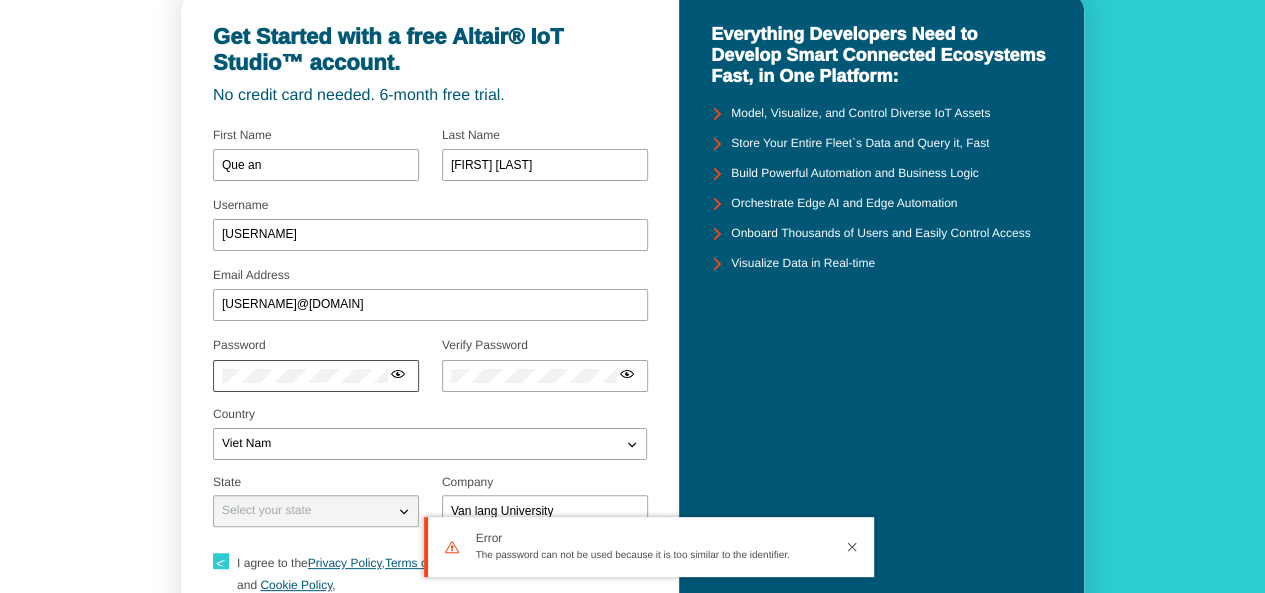 click at bounding box center (398, 374) 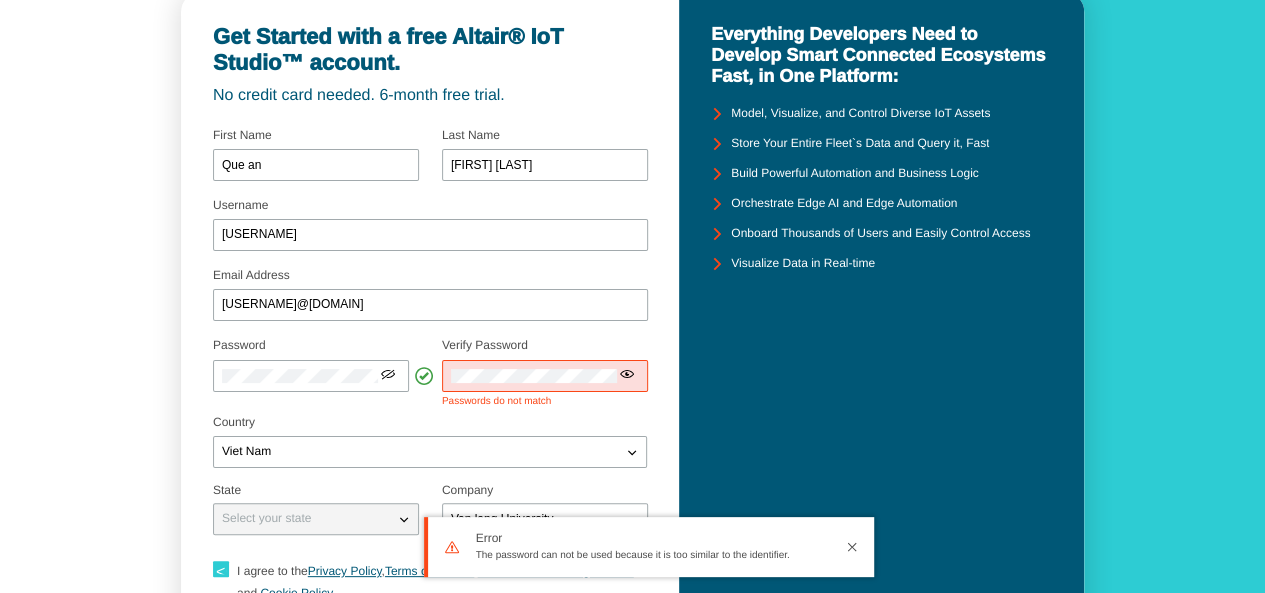click at bounding box center [627, 374] 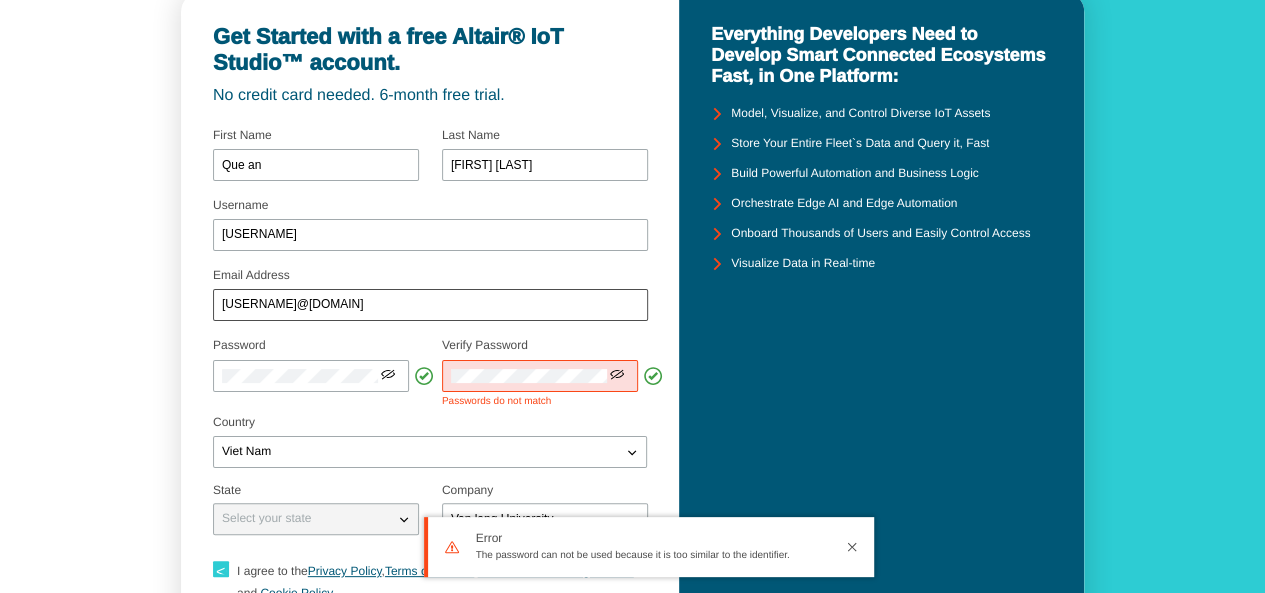 click on "[USERNAME]@[DOMAIN].vn" at bounding box center (430, 305) 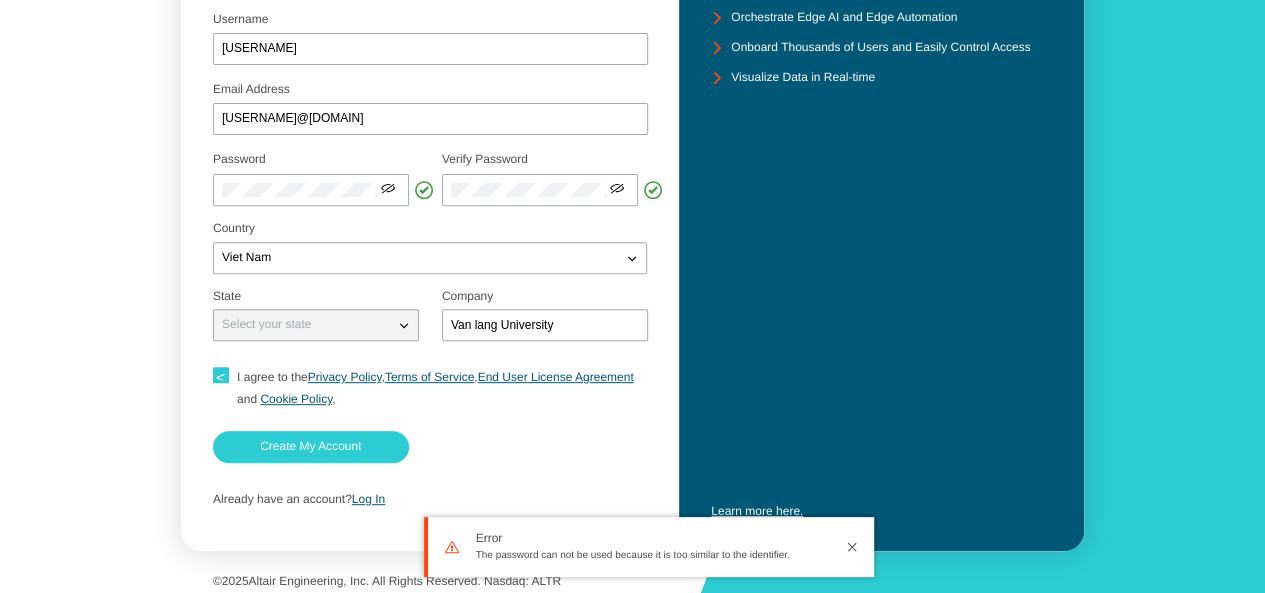 scroll, scrollTop: 294, scrollLeft: 0, axis: vertical 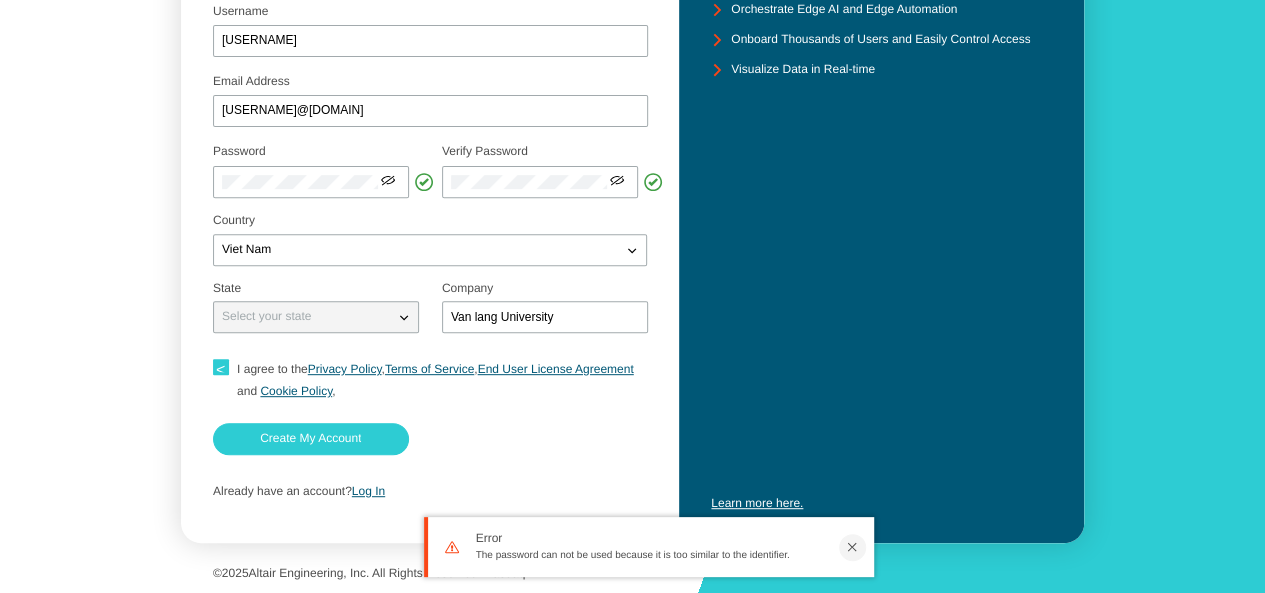 click at bounding box center (852, 547) 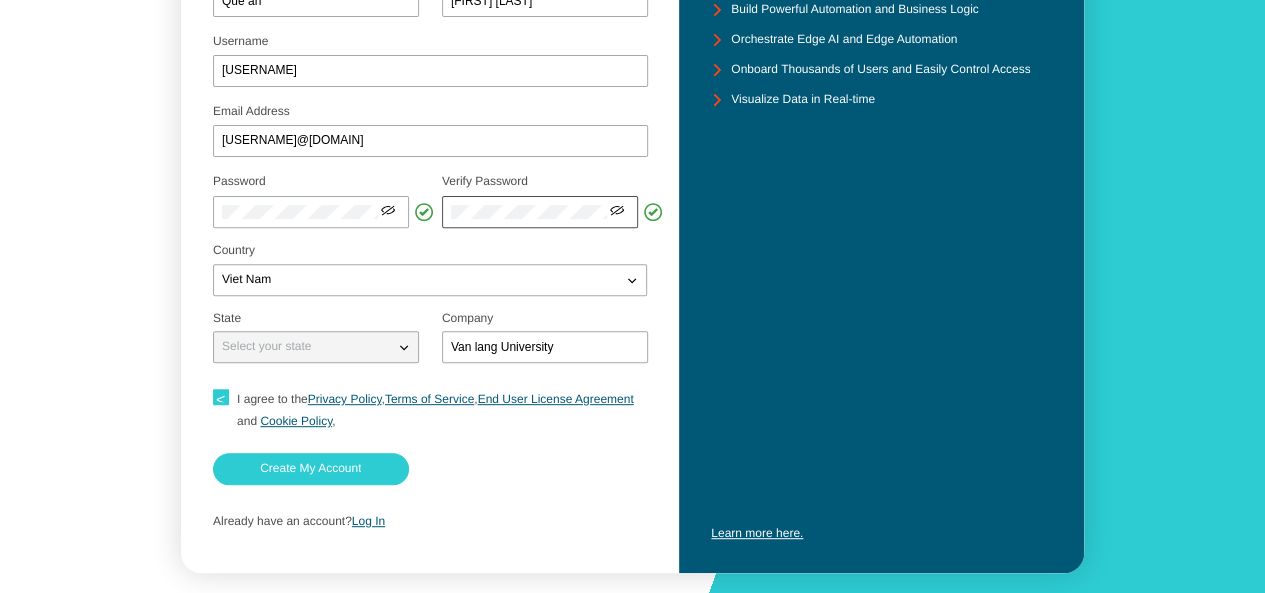 scroll, scrollTop: 294, scrollLeft: 0, axis: vertical 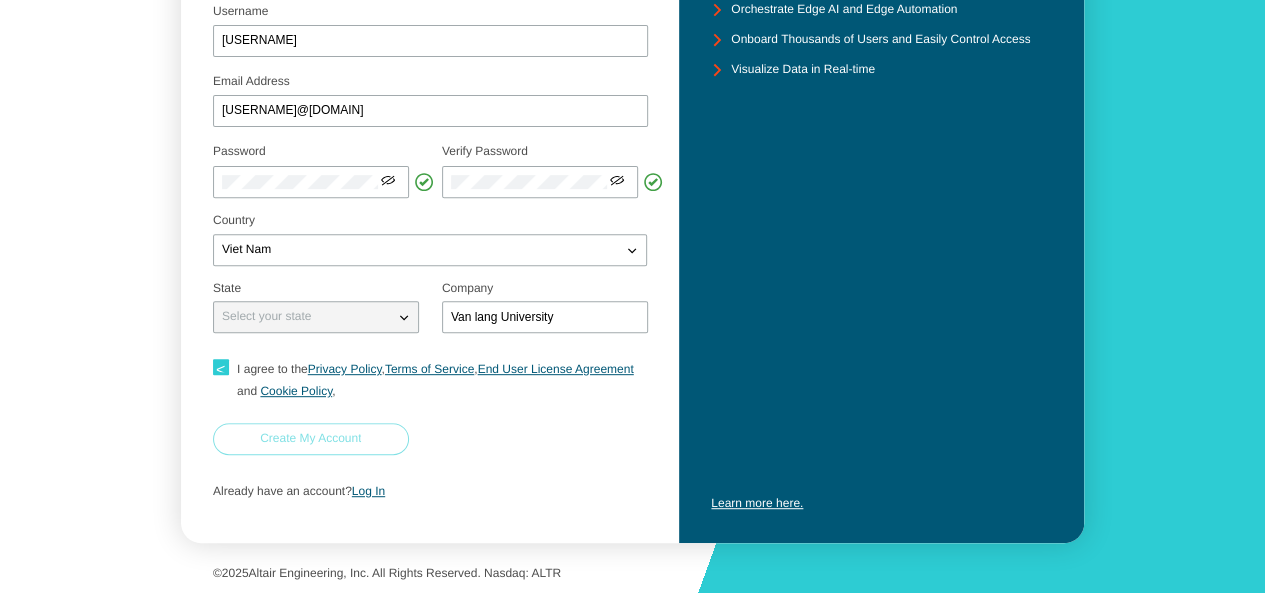 click on "Create My Account" at bounding box center (311, 439) 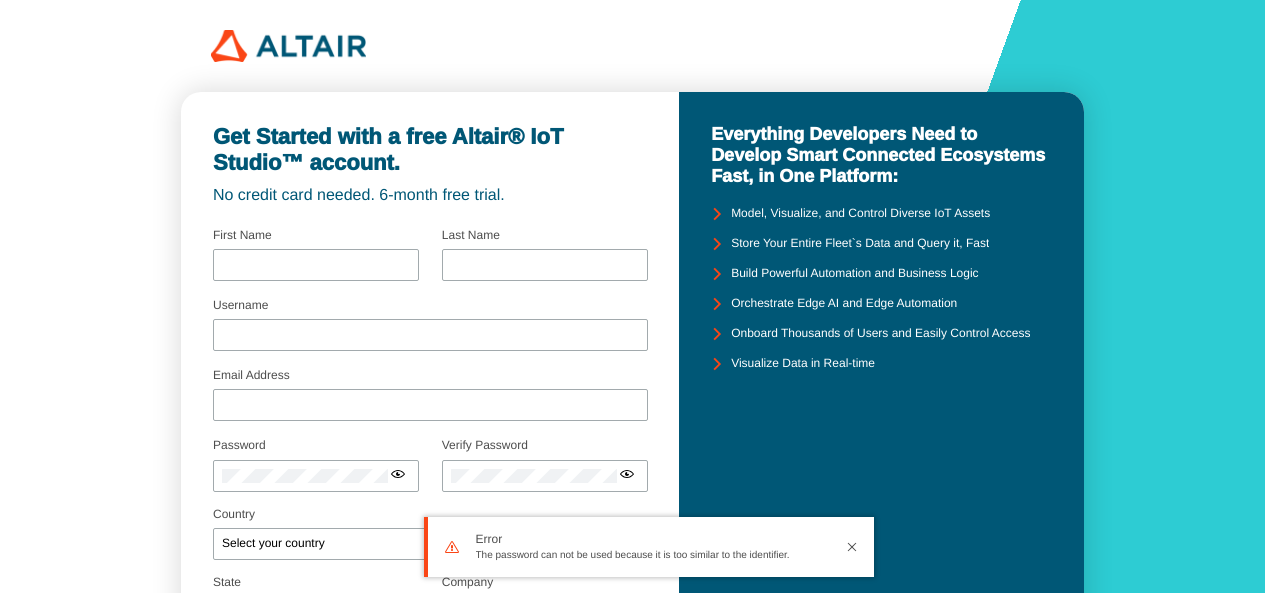 scroll, scrollTop: 0, scrollLeft: 0, axis: both 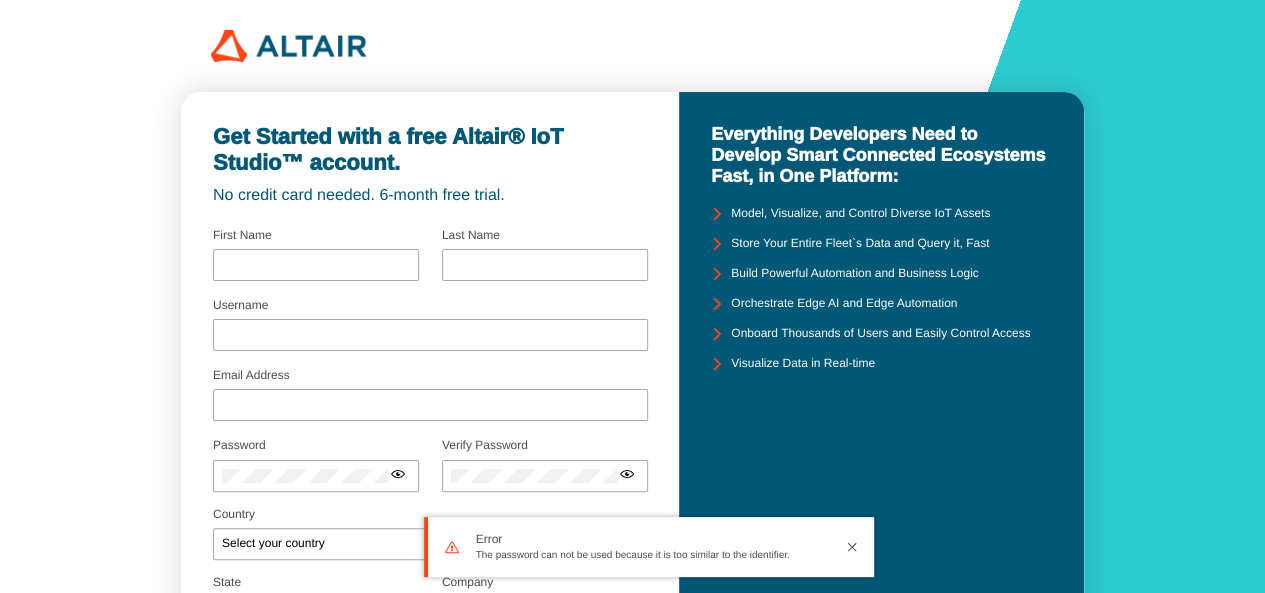 type on "Que an" 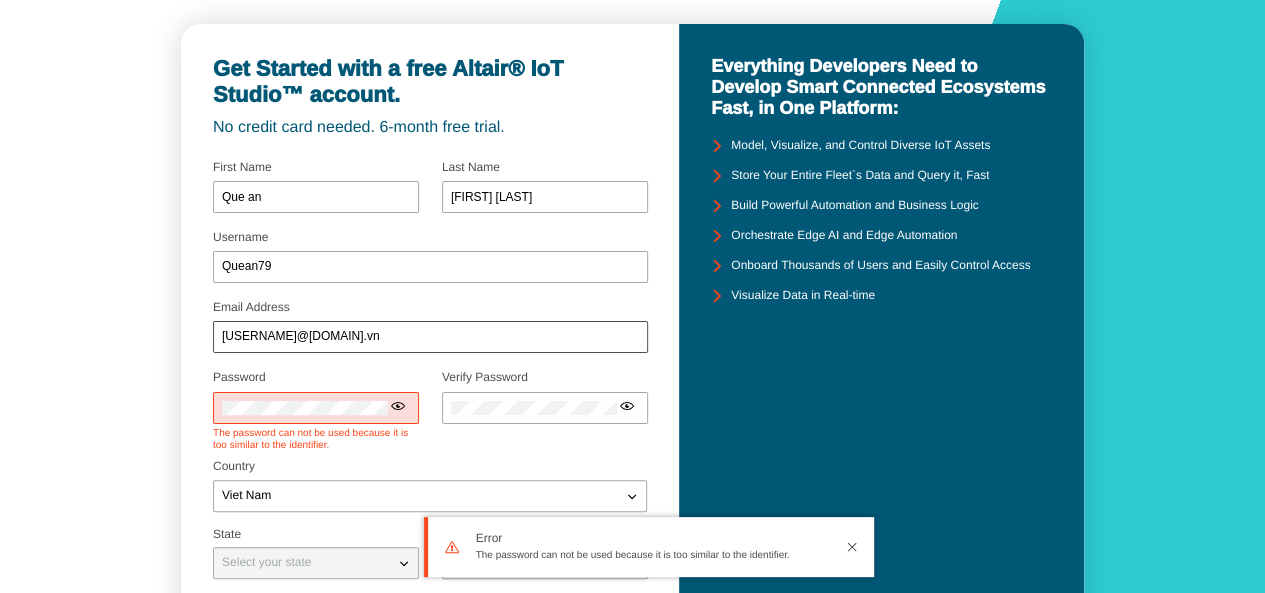 scroll, scrollTop: 100, scrollLeft: 0, axis: vertical 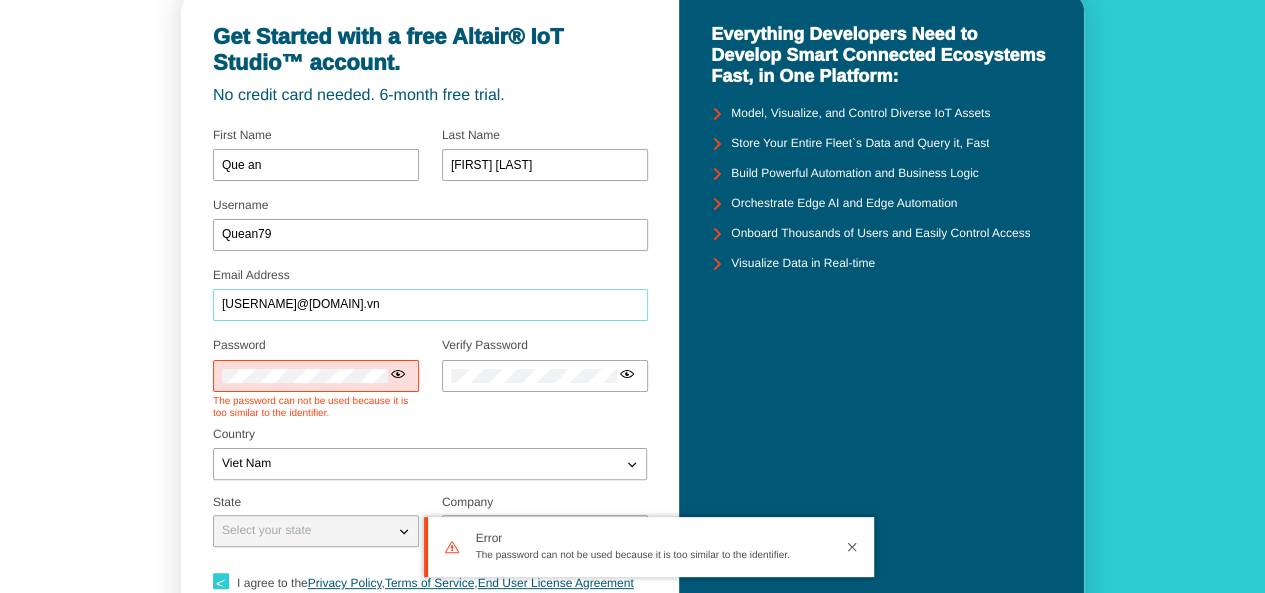 click on "[USERNAME]@[DOMAIN].vn" at bounding box center (430, 305) 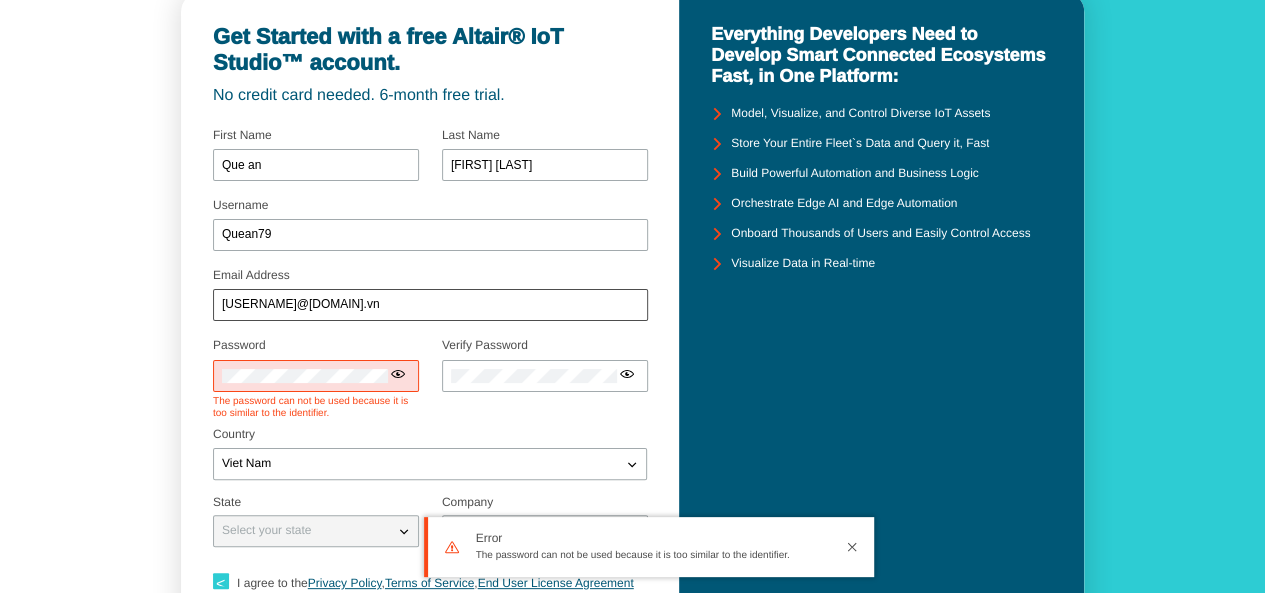 drag, startPoint x: 414, startPoint y: 313, endPoint x: 214, endPoint y: 310, distance: 200.02249 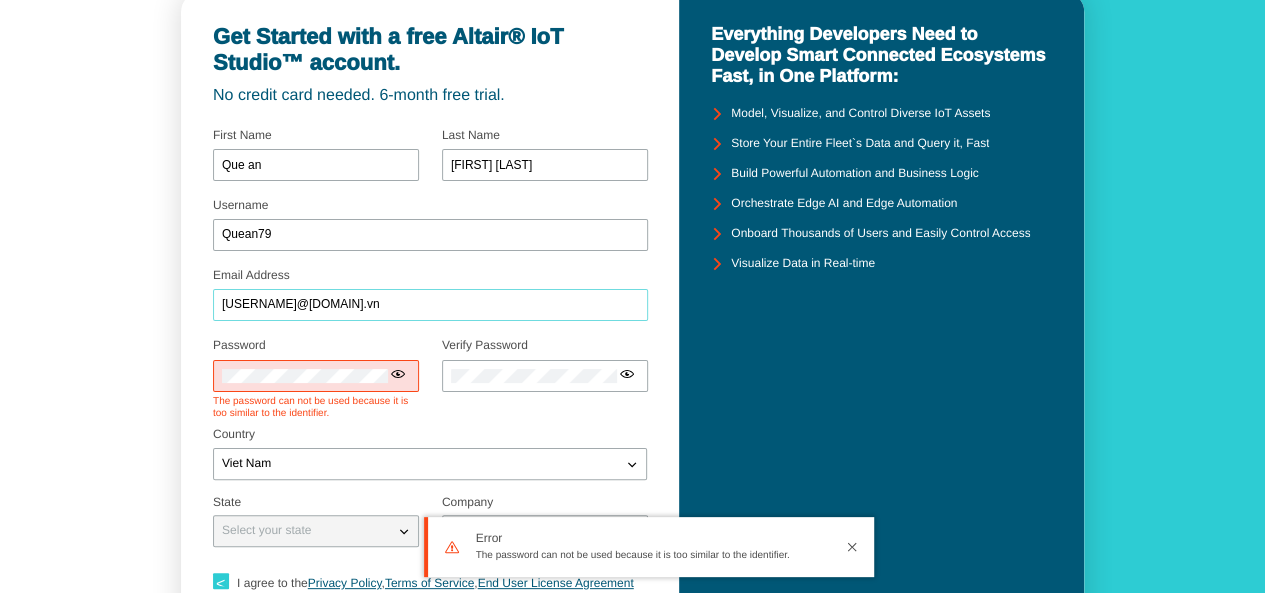 drag, startPoint x: 406, startPoint y: 301, endPoint x: 134, endPoint y: 300, distance: 272.00183 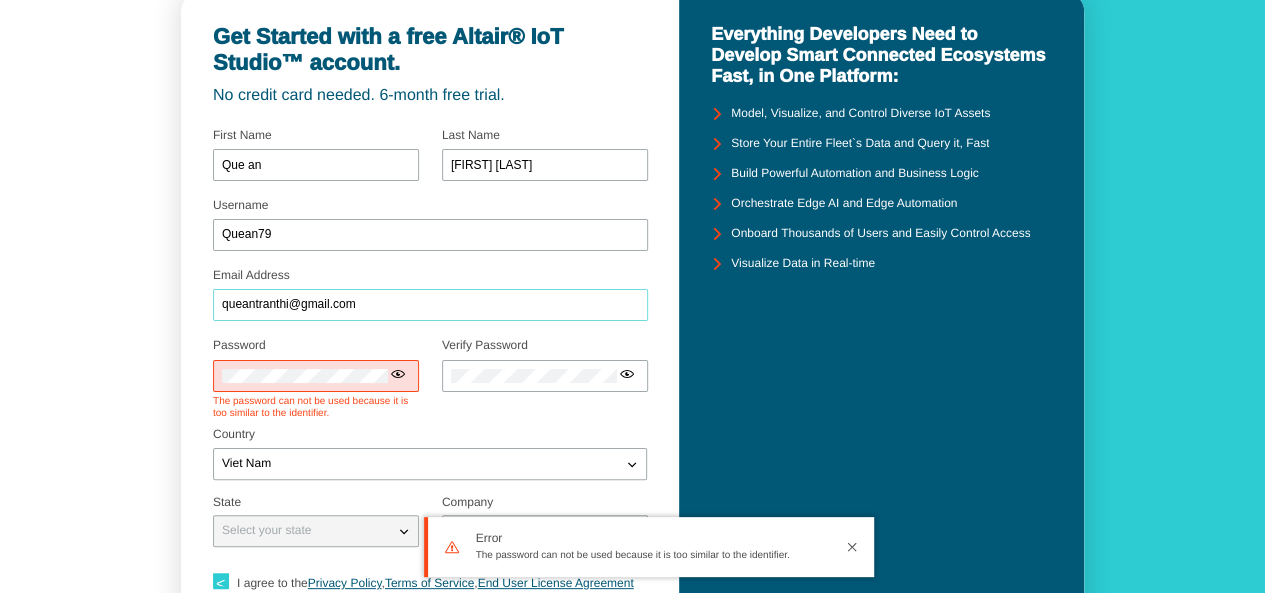 type on "queantranthi@gmail.com" 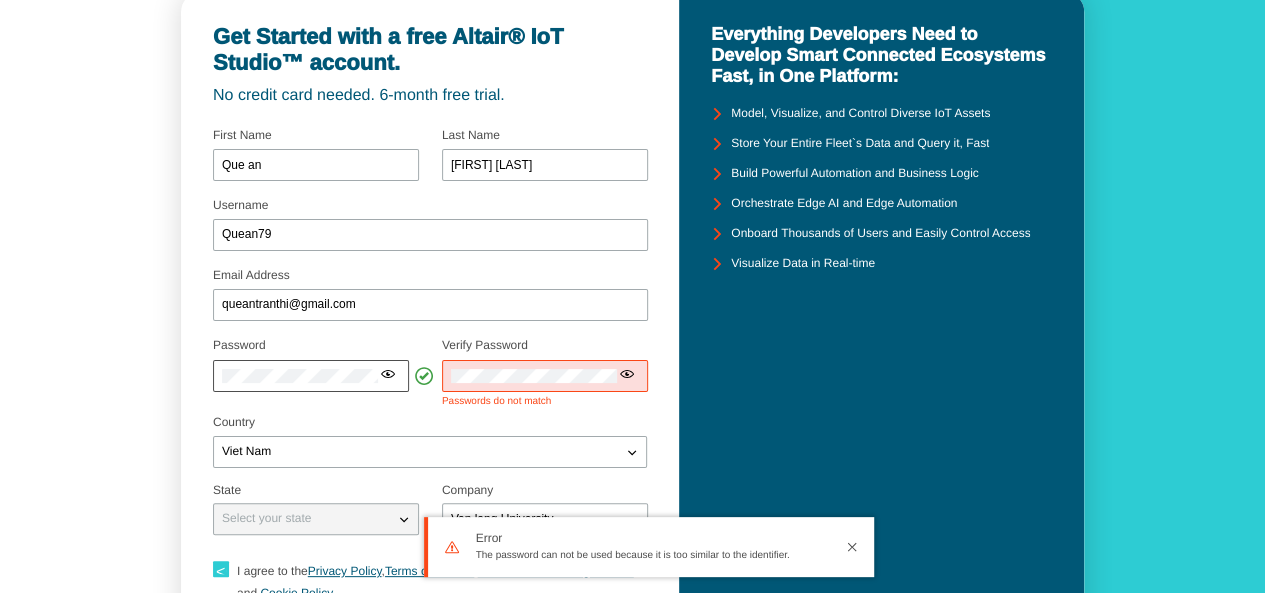 click at bounding box center [388, 374] 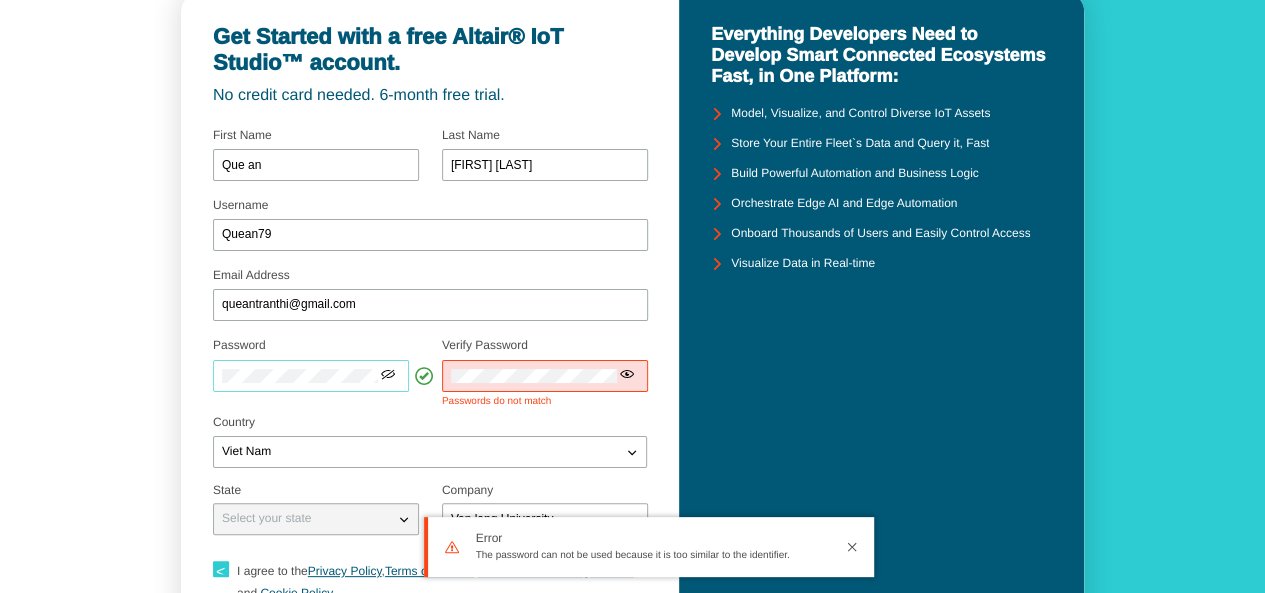click at bounding box center (311, 376) 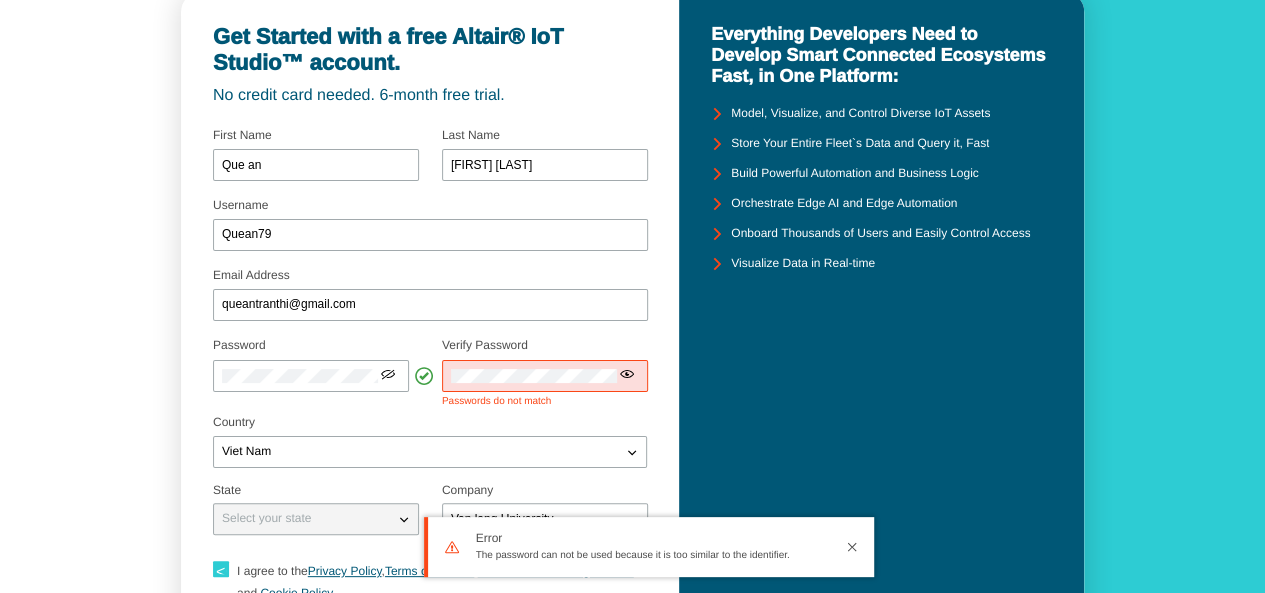 click at bounding box center (545, 376) 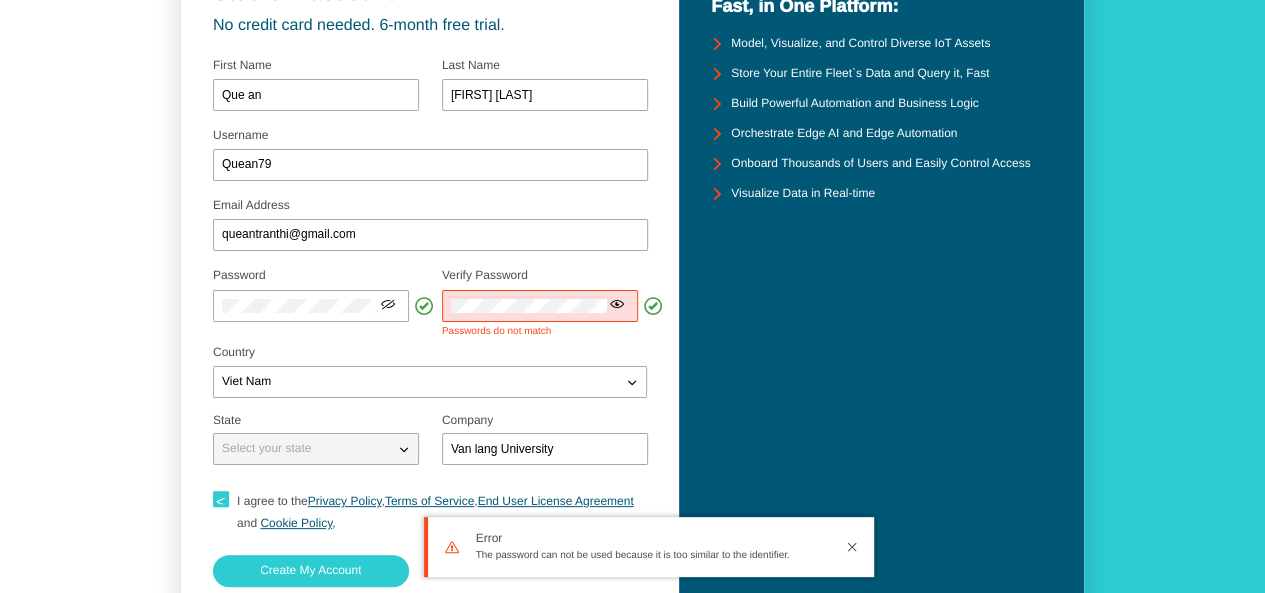 scroll, scrollTop: 200, scrollLeft: 0, axis: vertical 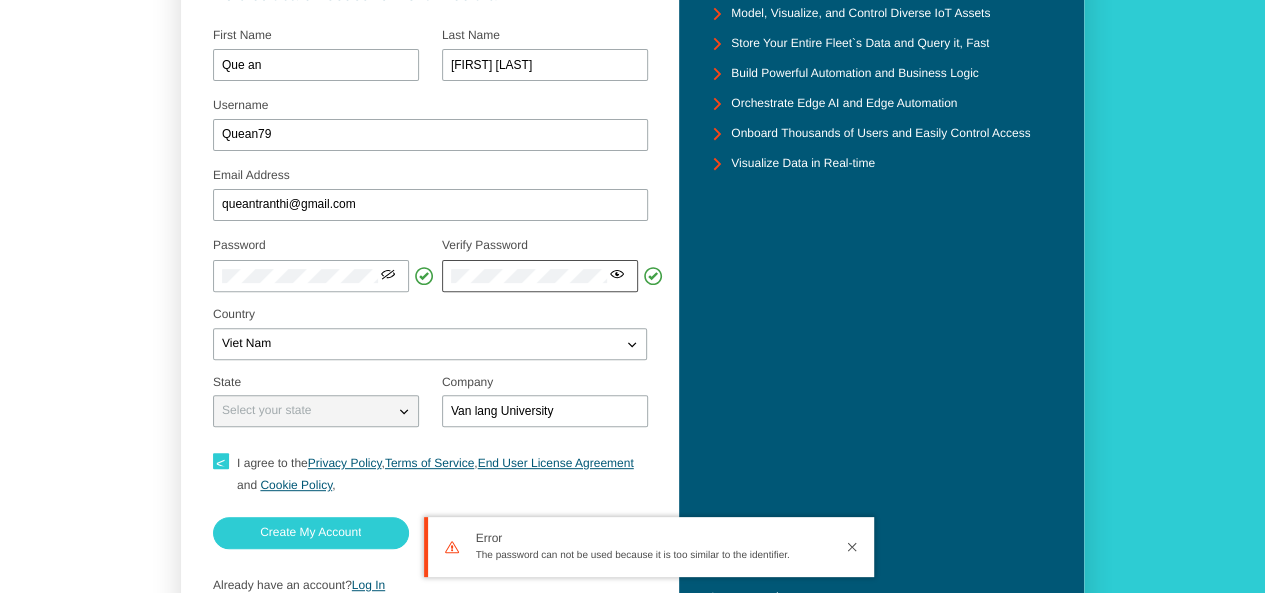 click at bounding box center (617, 274) 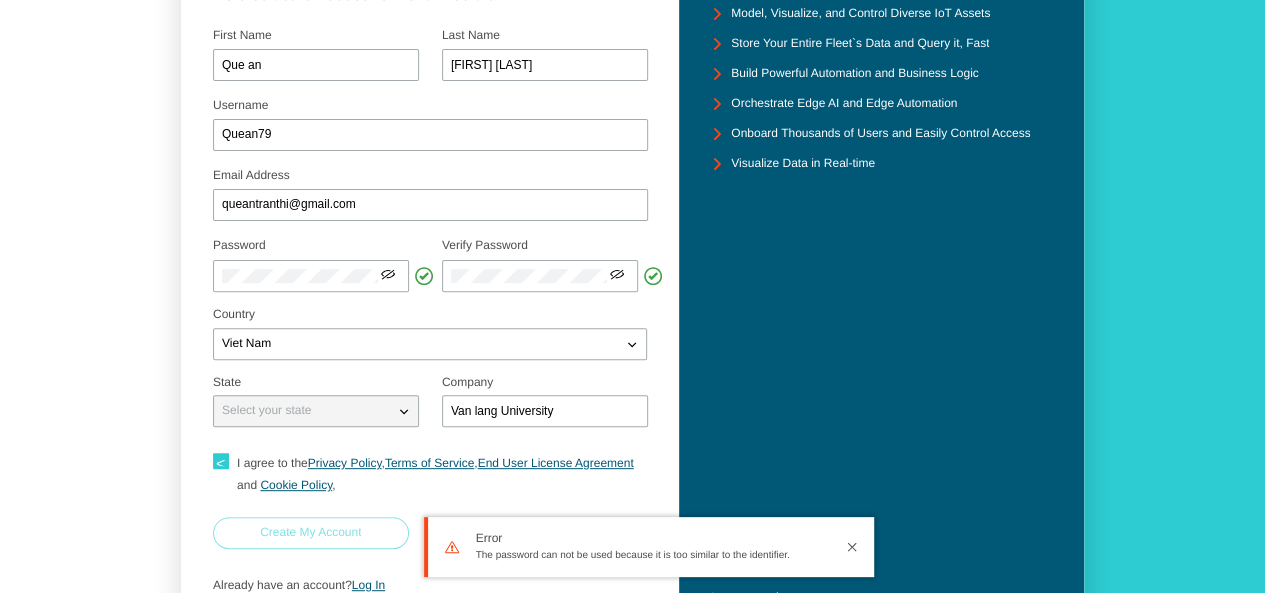click on "Create My Account" at bounding box center [0, 0] 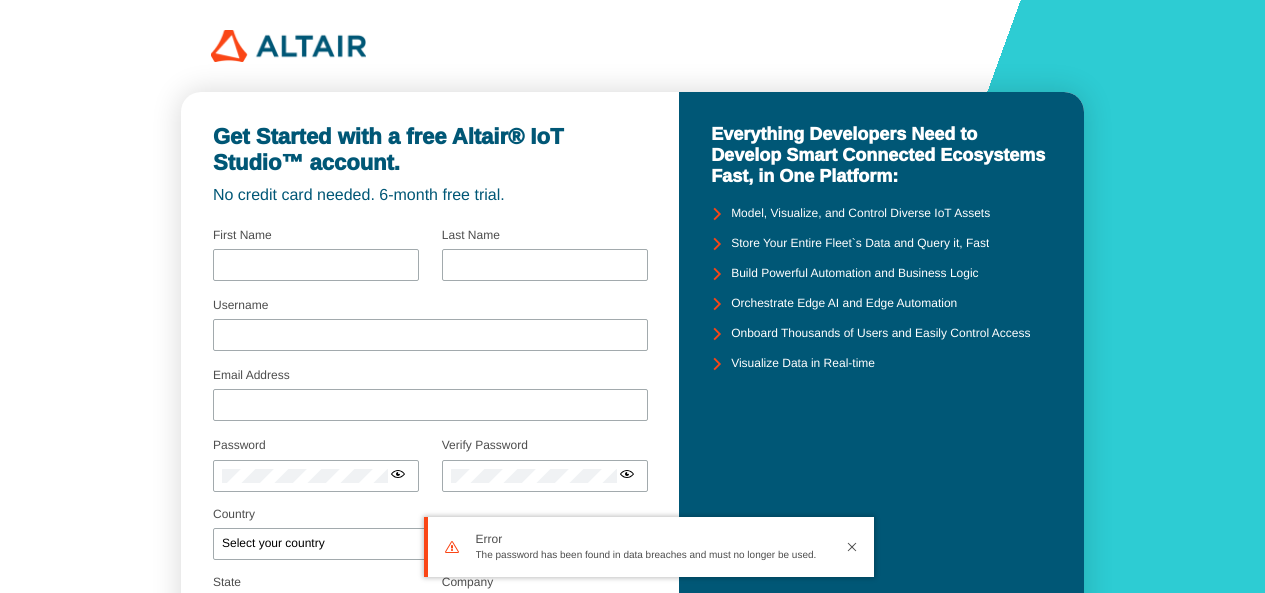 scroll, scrollTop: 0, scrollLeft: 0, axis: both 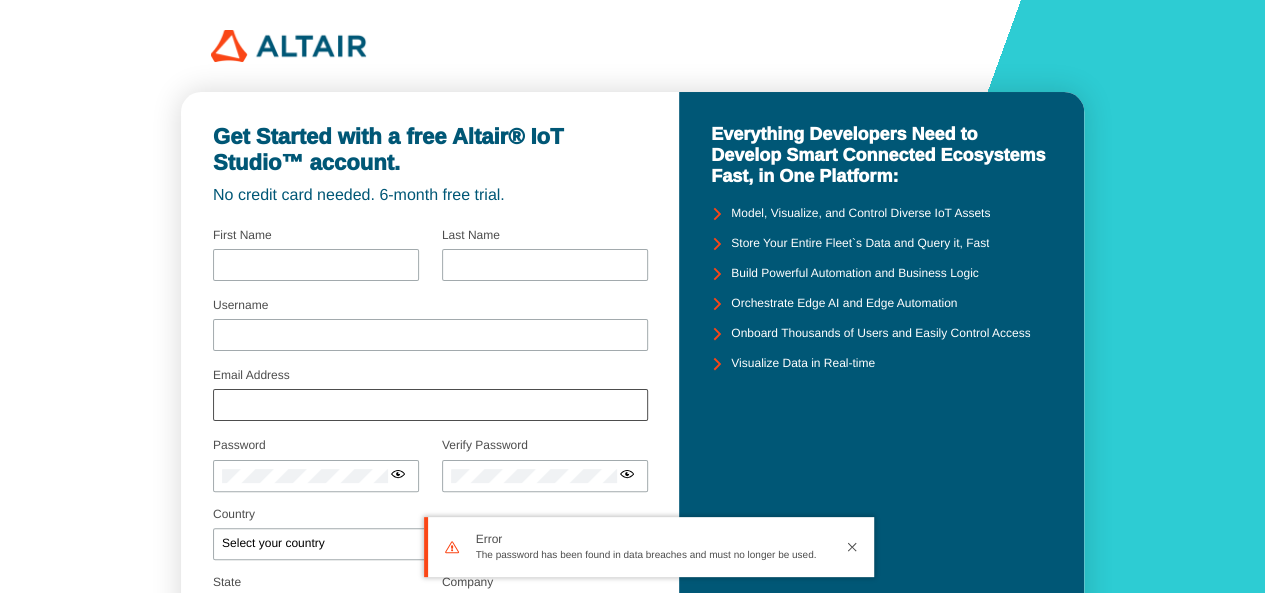 type on "Que an" 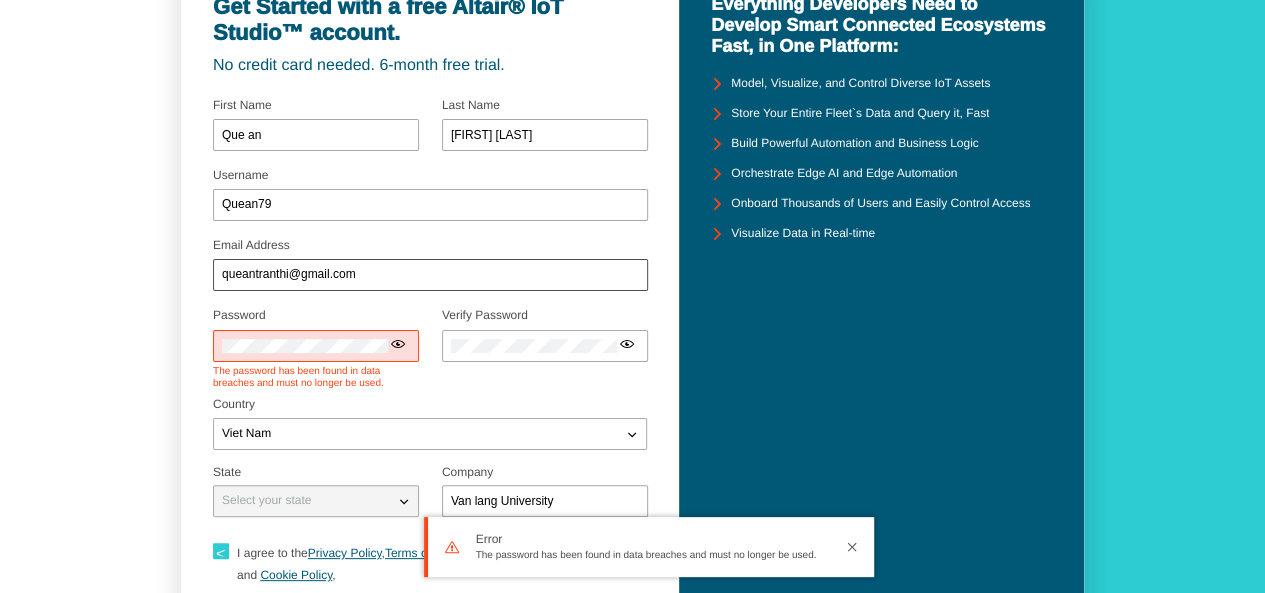 scroll, scrollTop: 200, scrollLeft: 0, axis: vertical 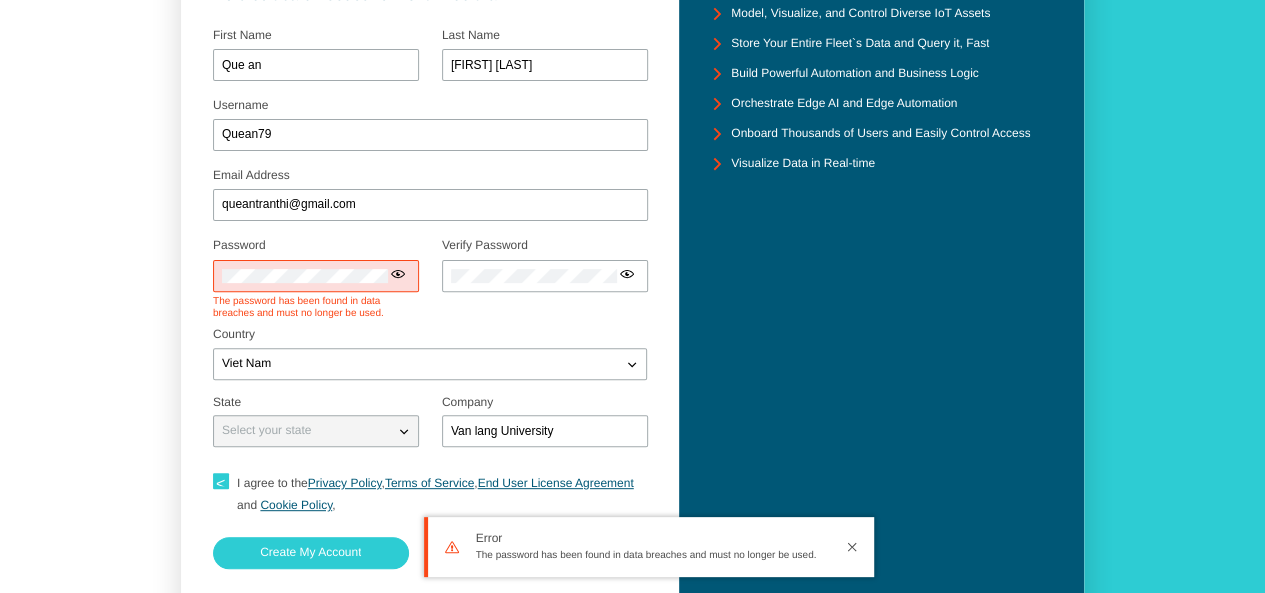 click at bounding box center [398, 274] 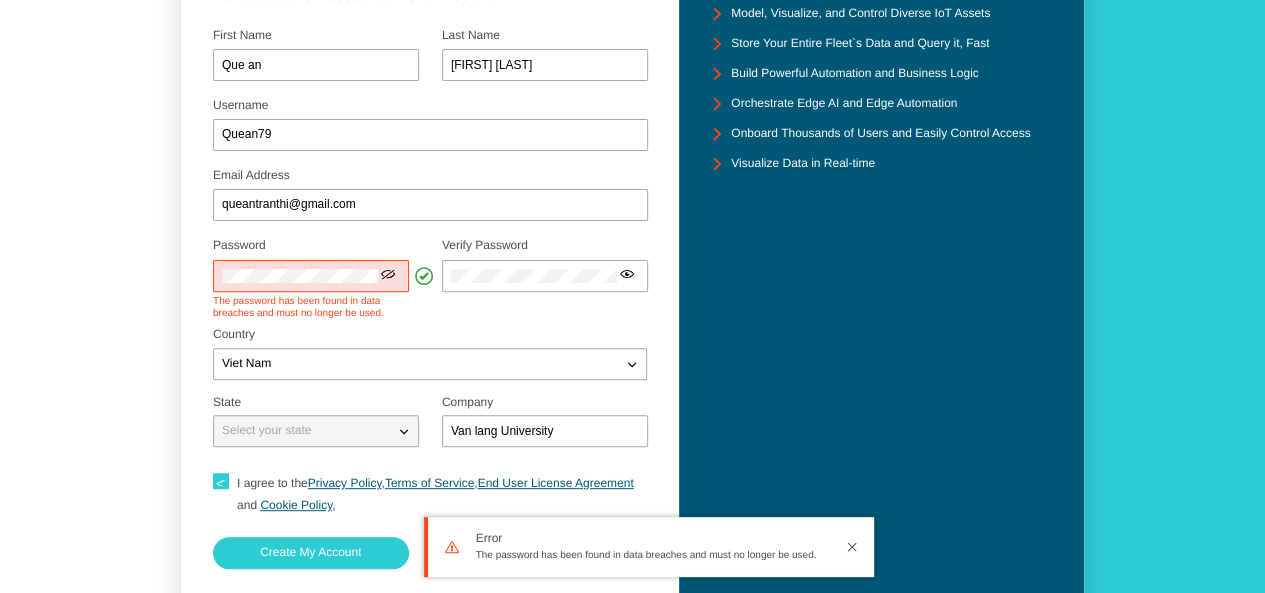 click on "The password has been found in data breaches and must no longer be used." at bounding box center [316, 308] 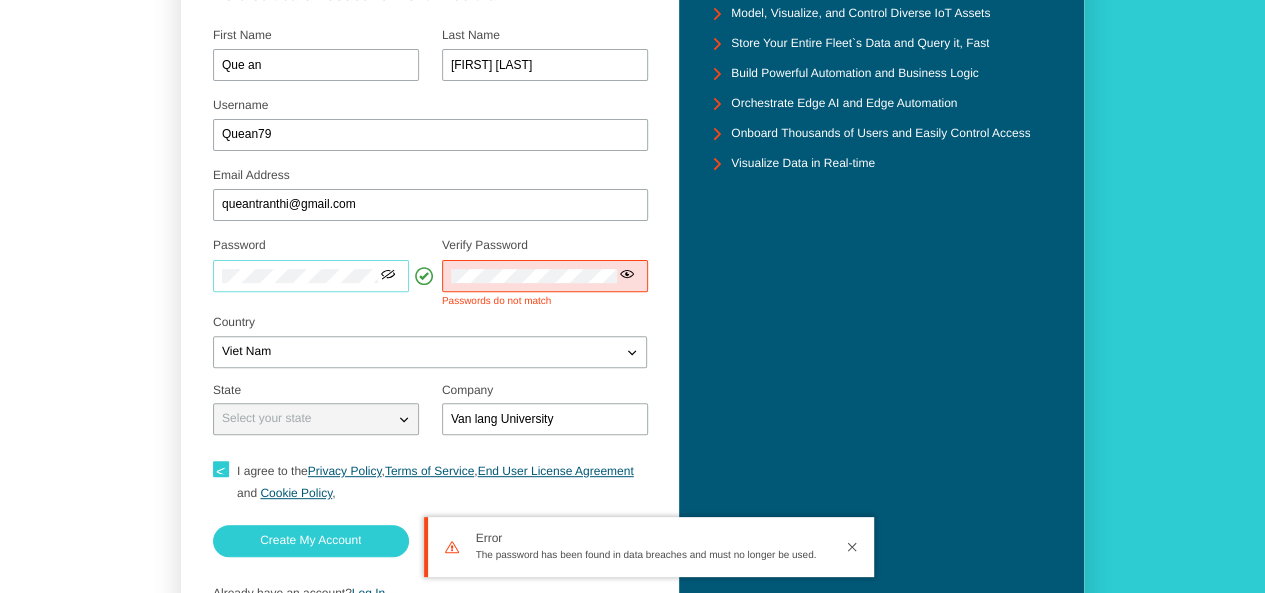 click on "Get Started with a free Altair® IoT Studio™ account.
No credit card needed. 6-month free trial.
Username
Quean79
Email Address
queantranthi@gmail.com" at bounding box center [430, 268] 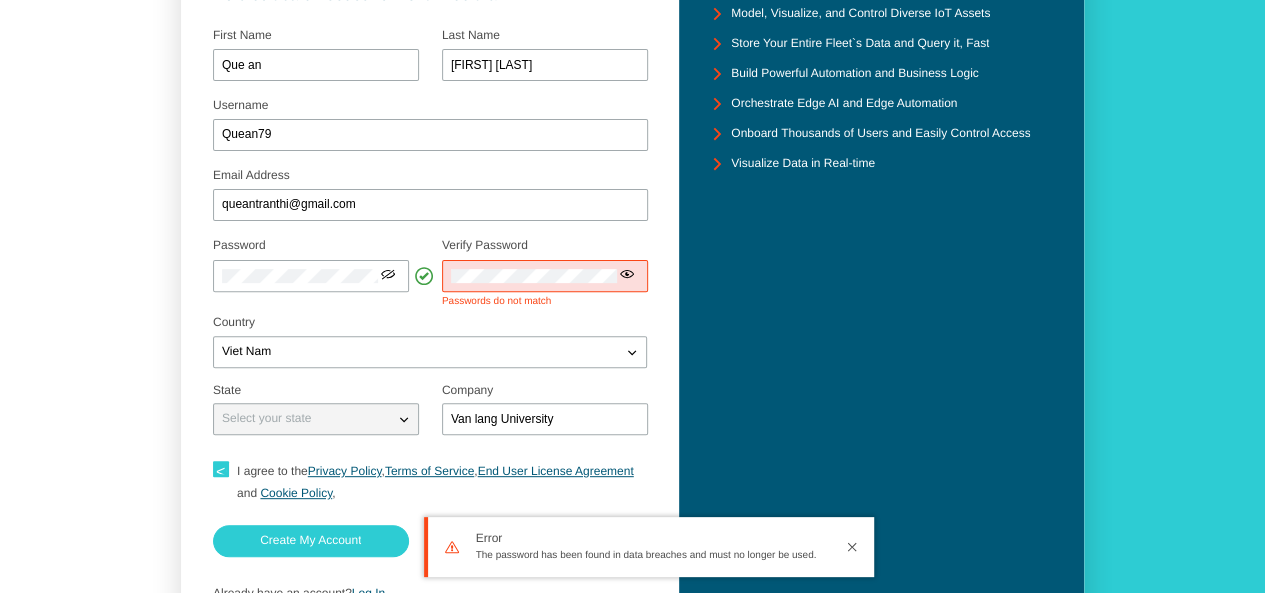 click on "Password
Select your password carefully
Use
at least 8 characters
a passphrase sufficiently different from your username
Verify Password" at bounding box center (430, 274) 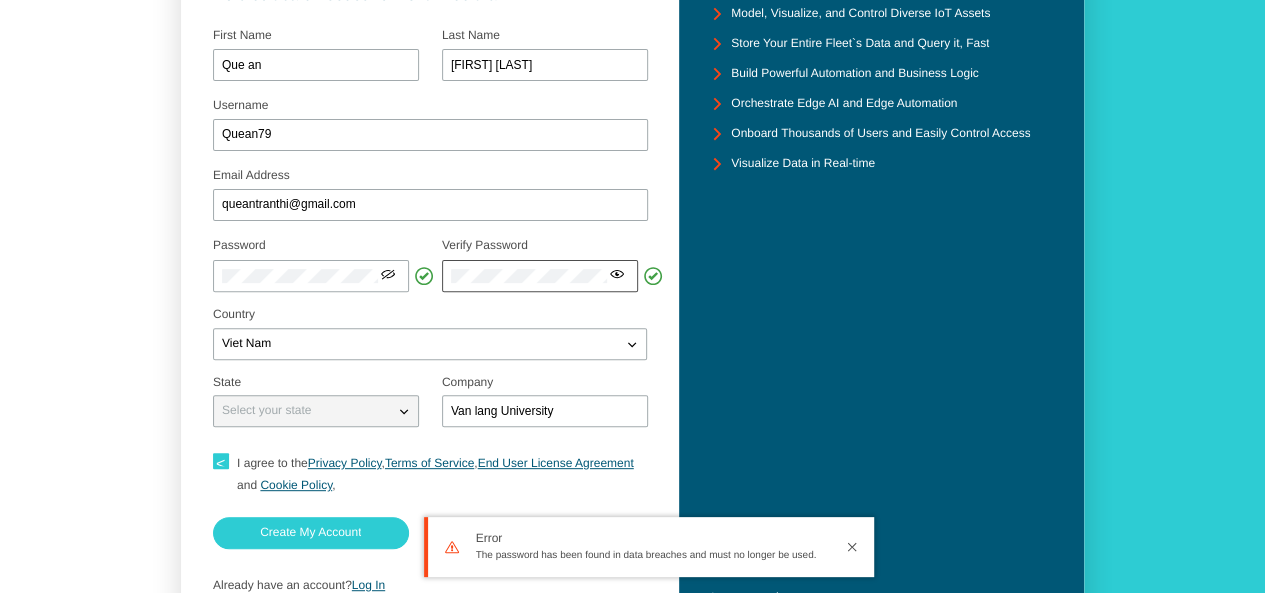click at bounding box center [617, 274] 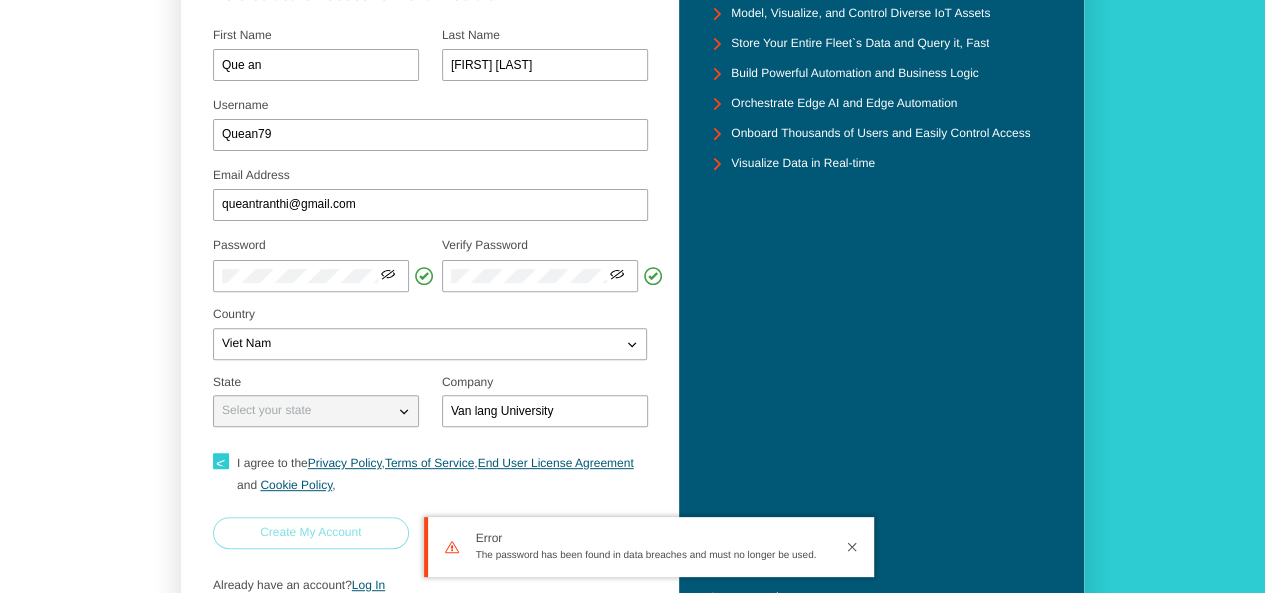 click on "Create My Account" at bounding box center (0, 0) 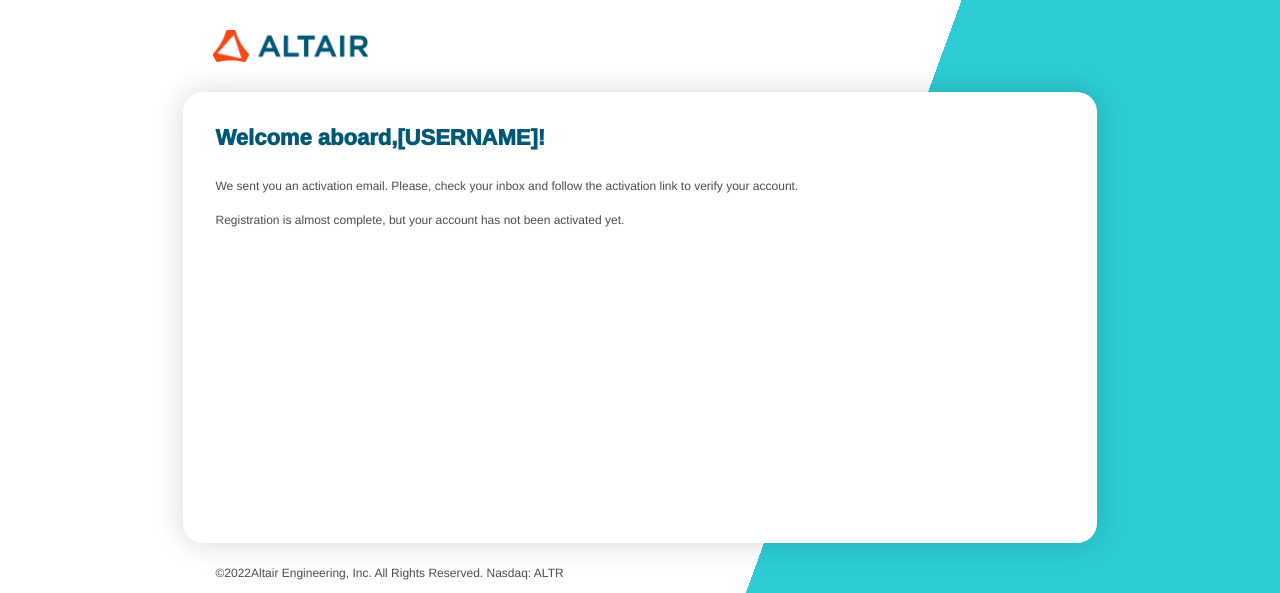 scroll, scrollTop: 0, scrollLeft: 0, axis: both 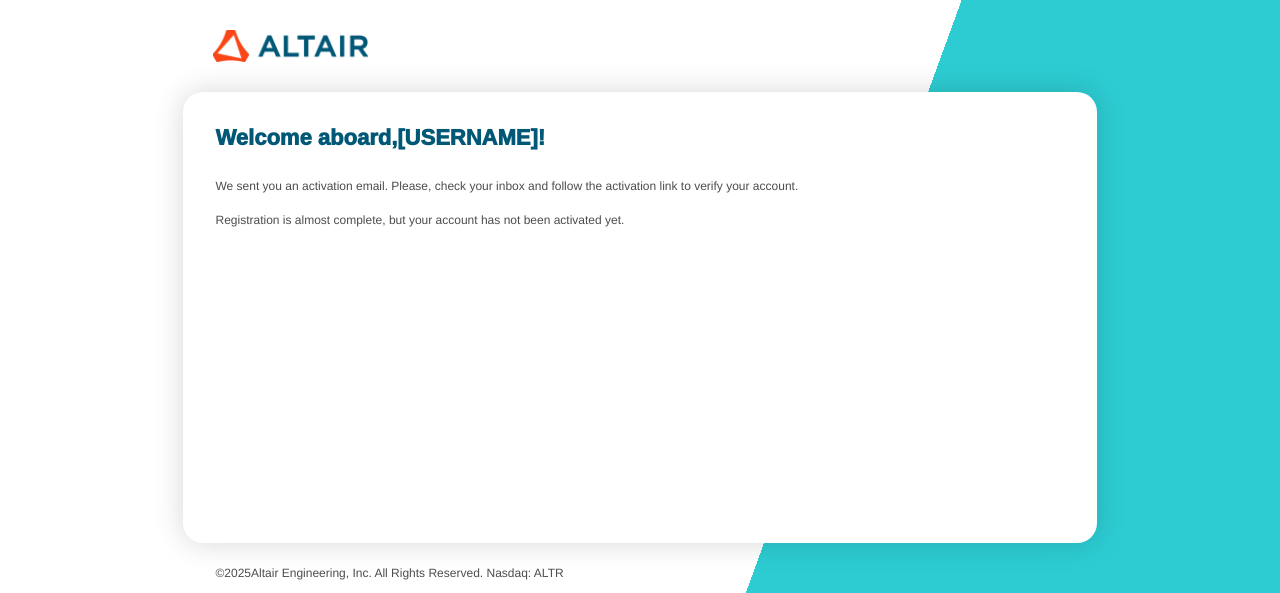 click on "Welcome aboard,  [USERNAME] !
We sent you an activation email. Please, check your inbox and follow the activation link to verify your account.
Registration is almost complete, but your account has not been activated yet." at bounding box center [640, 317] 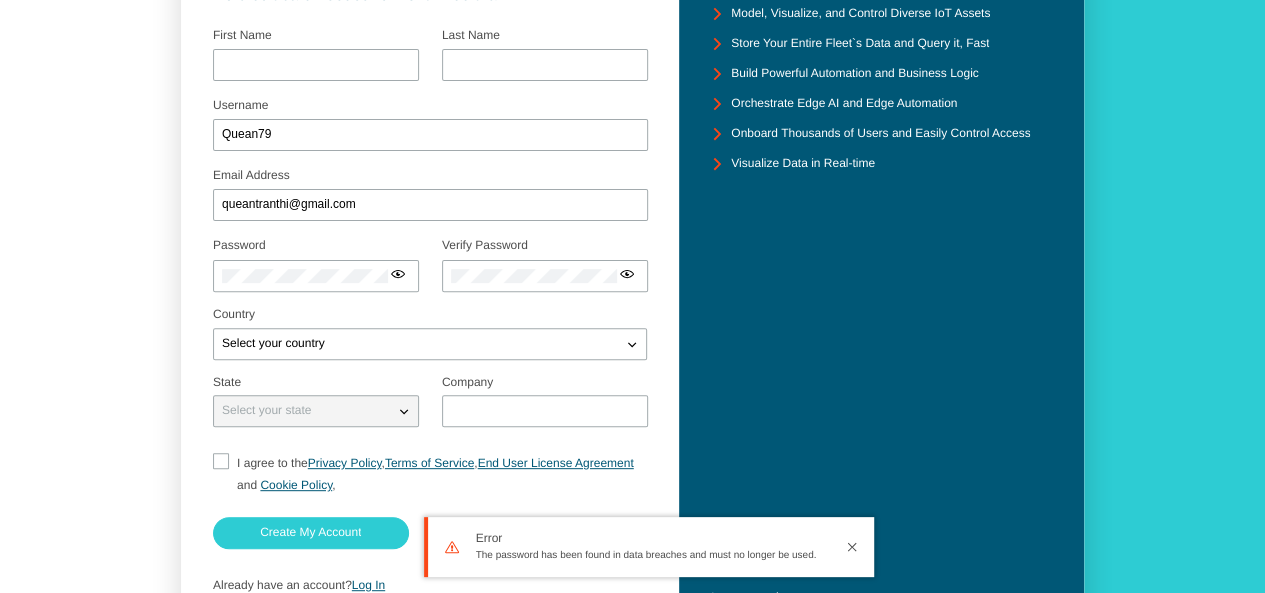 scroll, scrollTop: 0, scrollLeft: 0, axis: both 